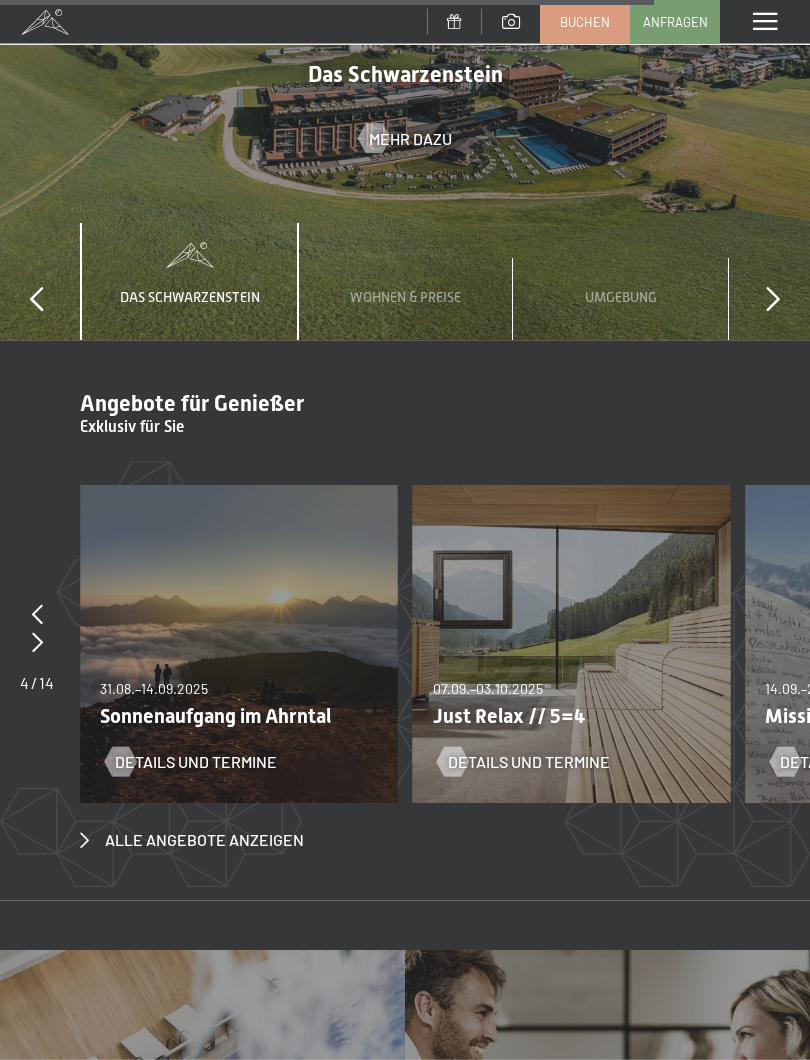 scroll, scrollTop: 5944, scrollLeft: 0, axis: vertical 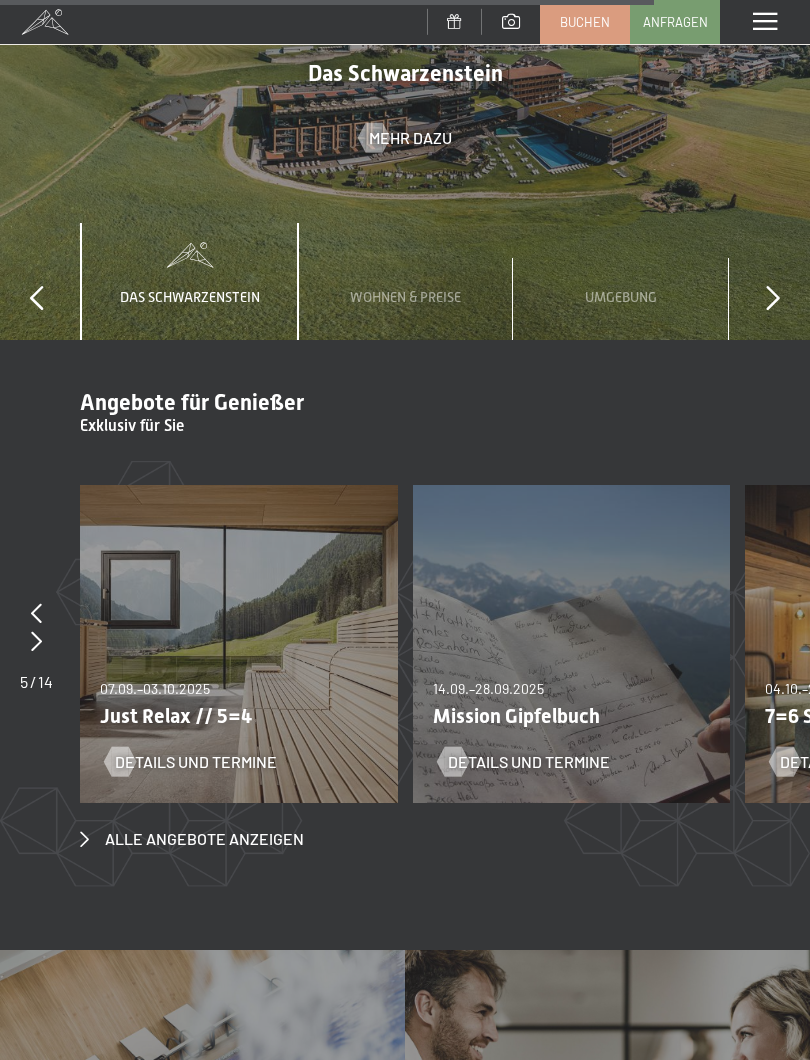 click on "Schwarzensteins All Inclusive             Mehr dazu                         Angebote für Genießer             Mehr dazu                                 Schwarzensteins All Inclusive       Ein Preis, unzählige Leistungen   All-inclusive-¾-Verwöhnpension mit reichhaltigem Frühstück, vielfältigen Mittagssnacks und mehrgängigem Gourmetdinner. NEU: Bei allen Mahlzeiten in unserem Wellnesshotel in Südtirol ist der uneingeschränkte Konsum von Softgetränken, Kaffee und Tee vom Buffet inklusive!   Gemütlich-elegante Zimmer und Suiten   Nutzung des  großzügigen , 5.000 m² großen Wellnessbereichs mit 6 großzügigen Pools (3 Schwimmbäder mit bis zu 25 m länge, Kinderbecken, 2 große Whirlpools)   10 verschiedene Saunen, inklusive Hexensauna im Freien   Über 100 Wellnessanwendungen & Private Spa im Wellnesshotel in Südtirol   7 einzigartige,  luxuriöse  Ruheräume im Zeichen der 4-5 Elemente   Großes, lichtdurchflutetes  Kardio- und Fitnesscenter" at bounding box center [405, 1102] 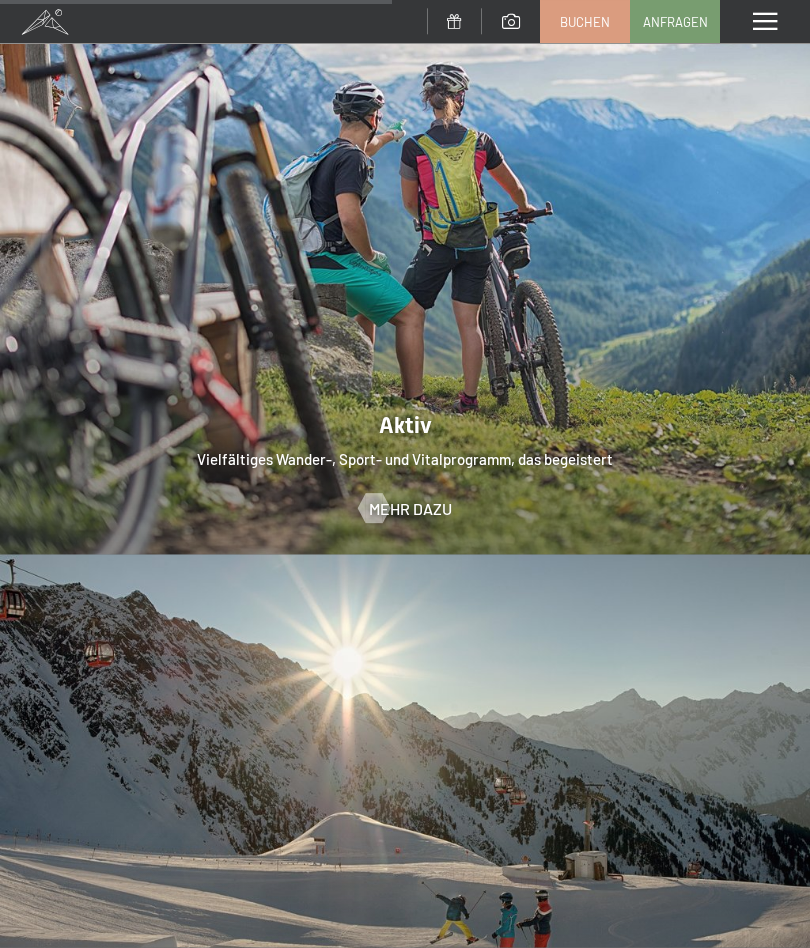 click at bounding box center (765, 22) 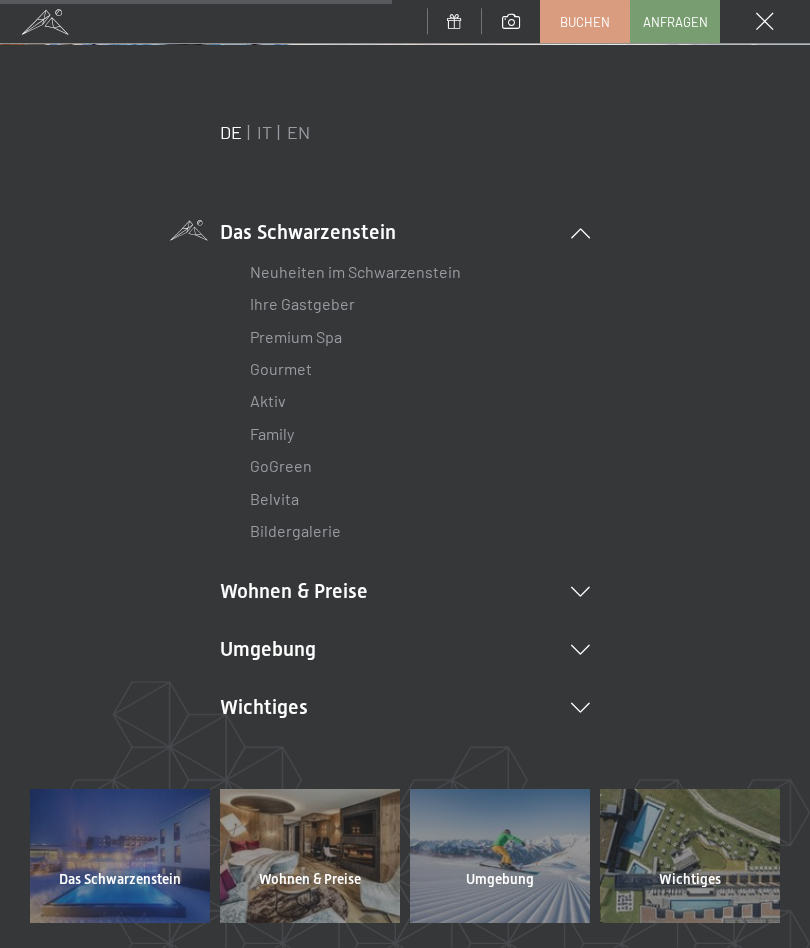 scroll, scrollTop: 3700, scrollLeft: 0, axis: vertical 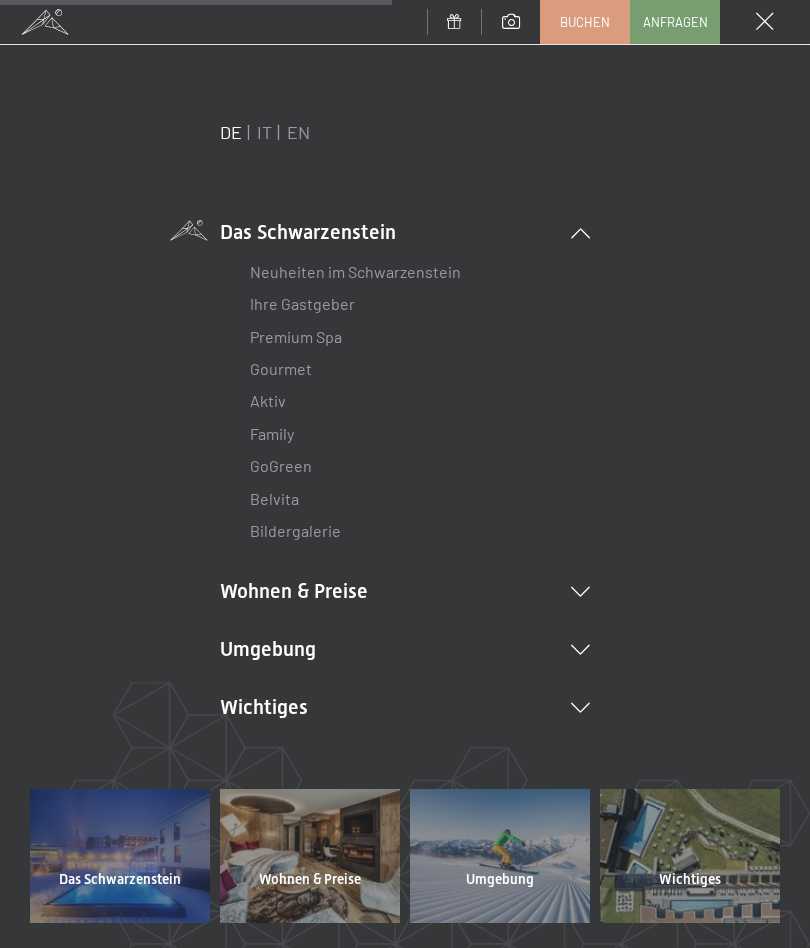 click on "Neuheiten im Schwarzenstein" at bounding box center [355, 271] 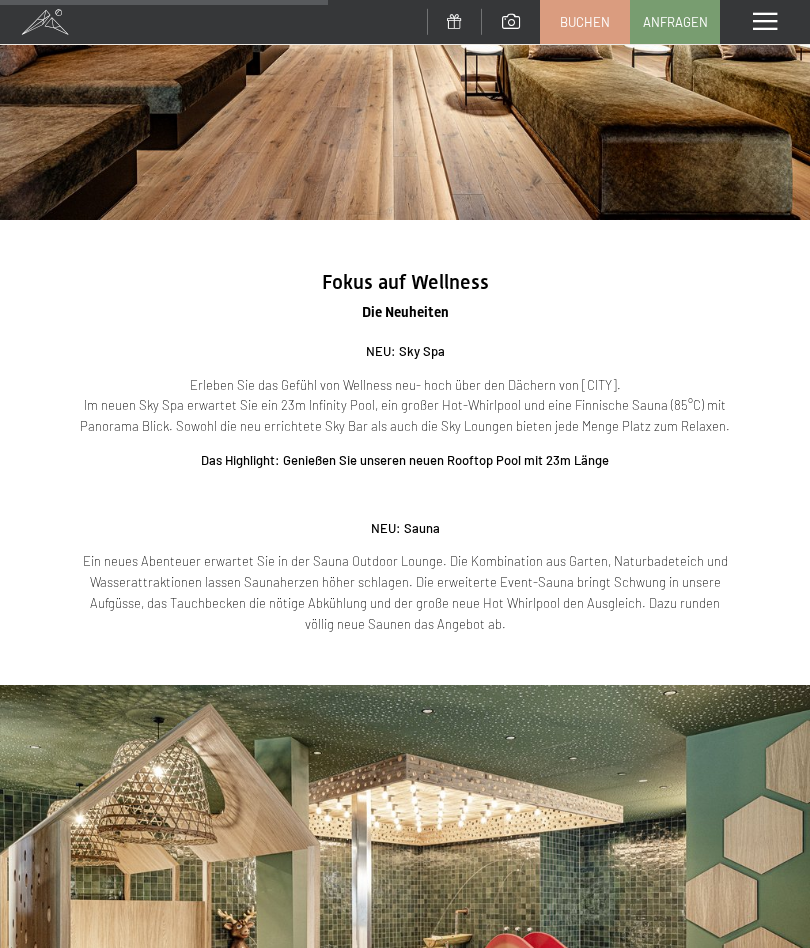 scroll, scrollTop: 1690, scrollLeft: 0, axis: vertical 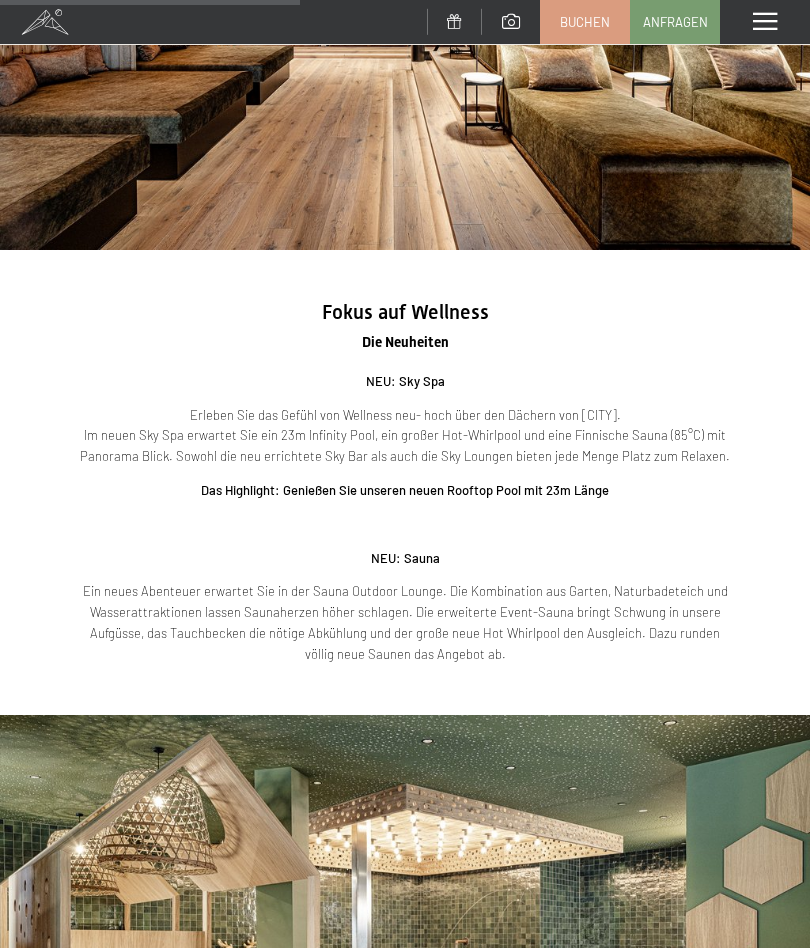 click at bounding box center (765, 22) 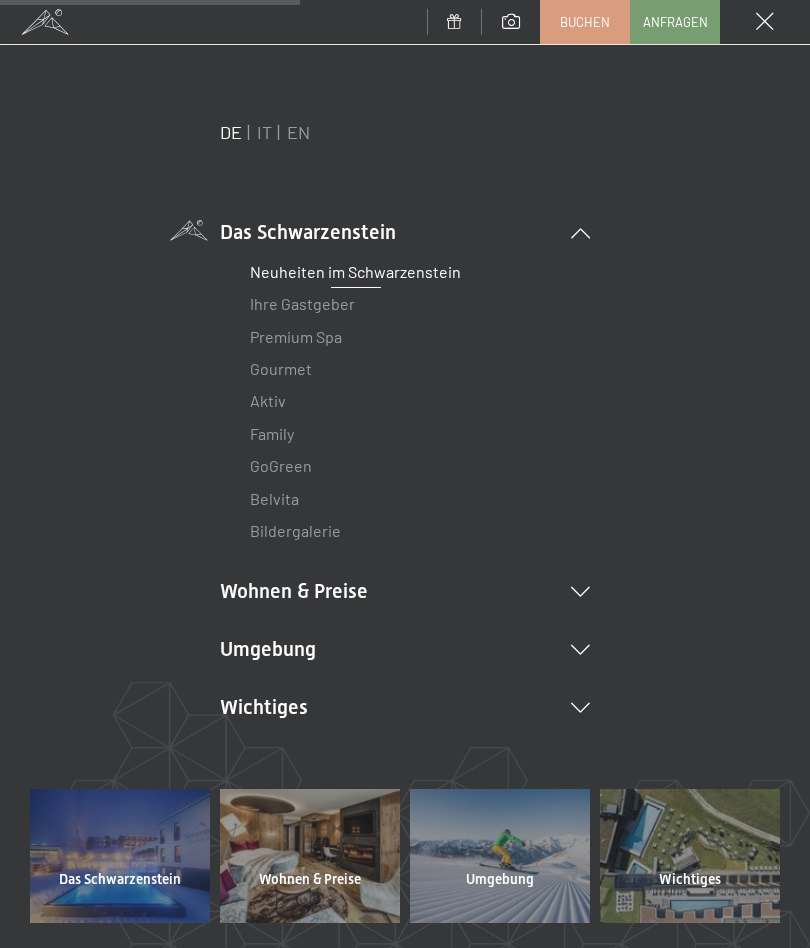 click on "Ihre Gastgeber" at bounding box center [302, 303] 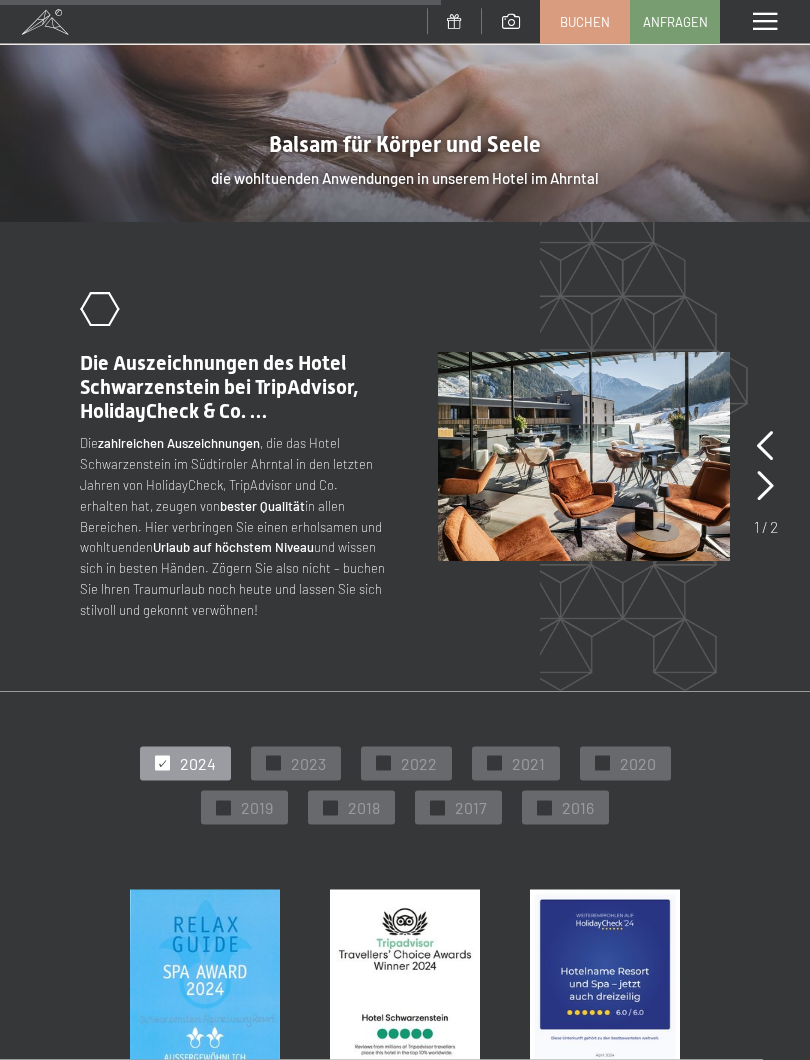 scroll, scrollTop: 2578, scrollLeft: 0, axis: vertical 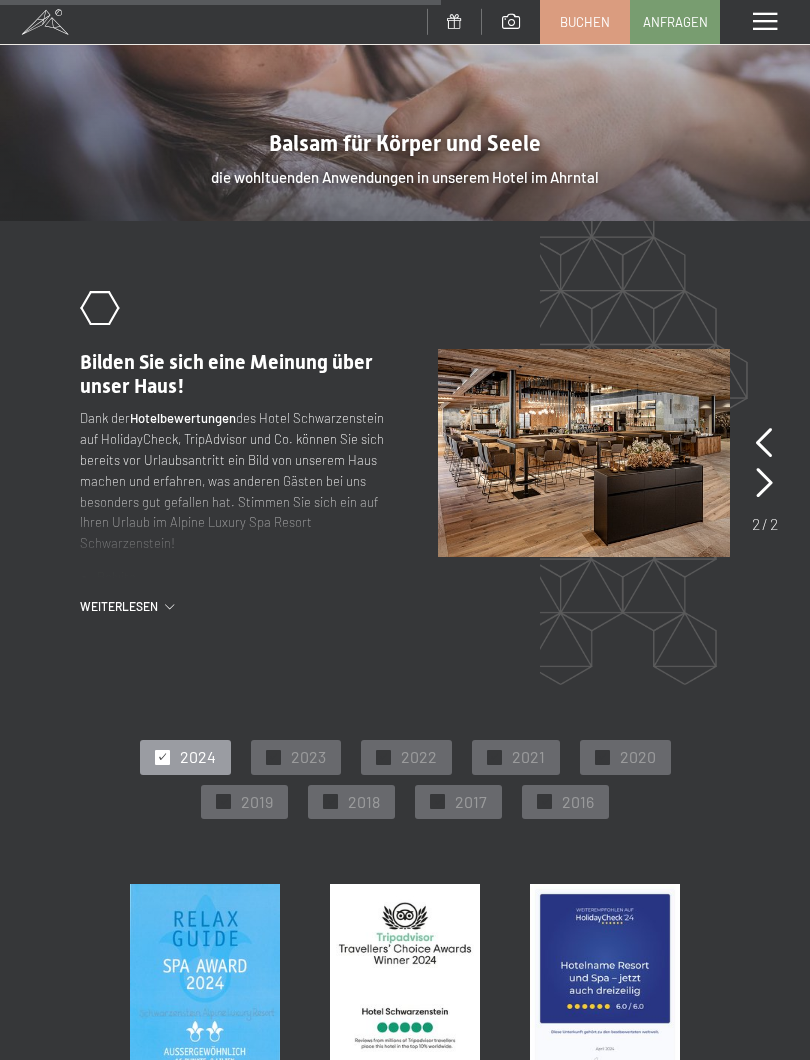 click on "✓       2022" at bounding box center (406, 757) 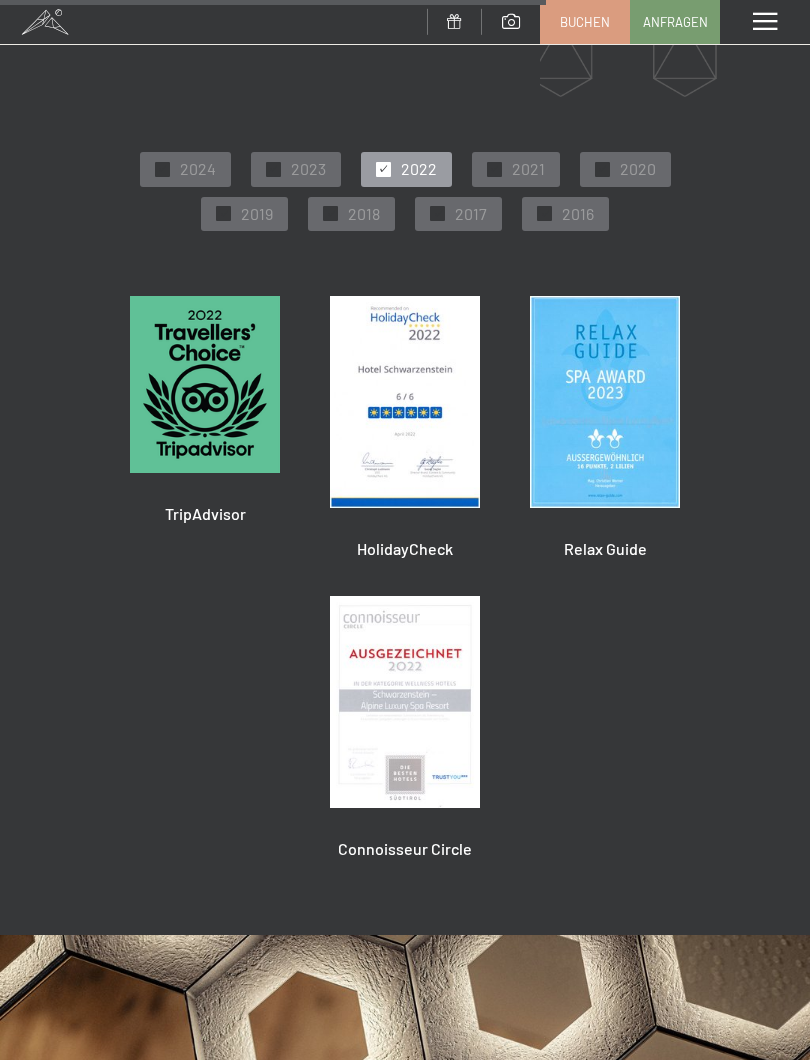 scroll, scrollTop: 3175, scrollLeft: 0, axis: vertical 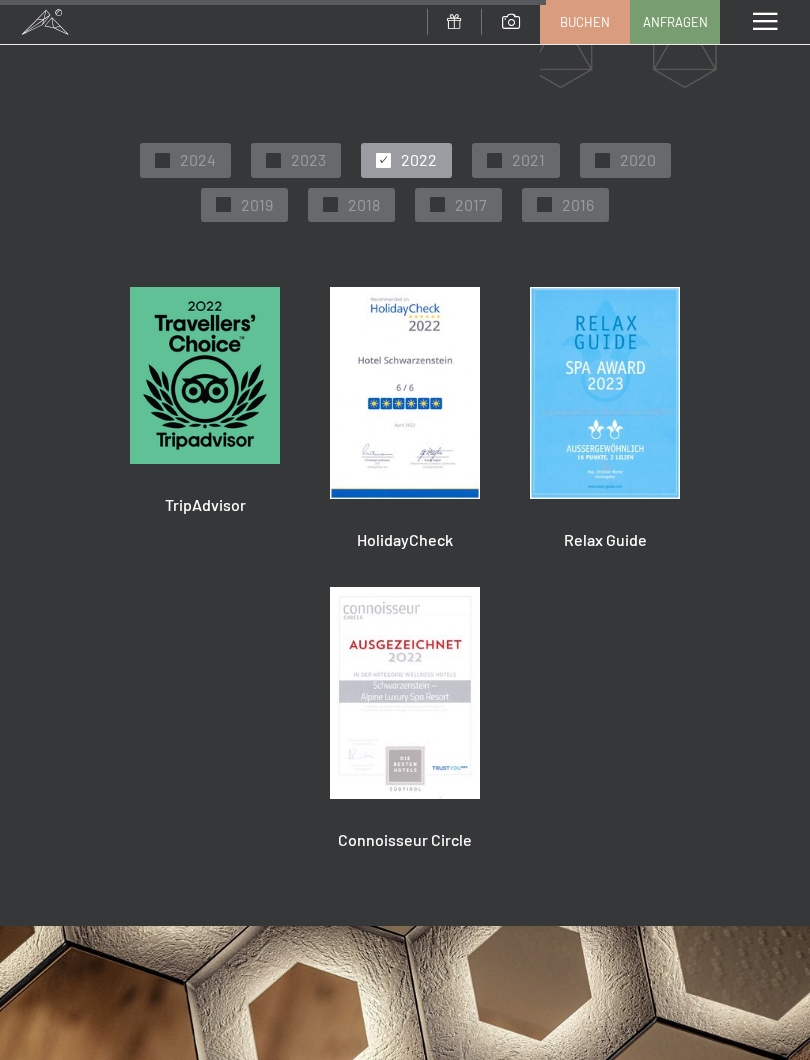 click on "2021" at bounding box center (528, 160) 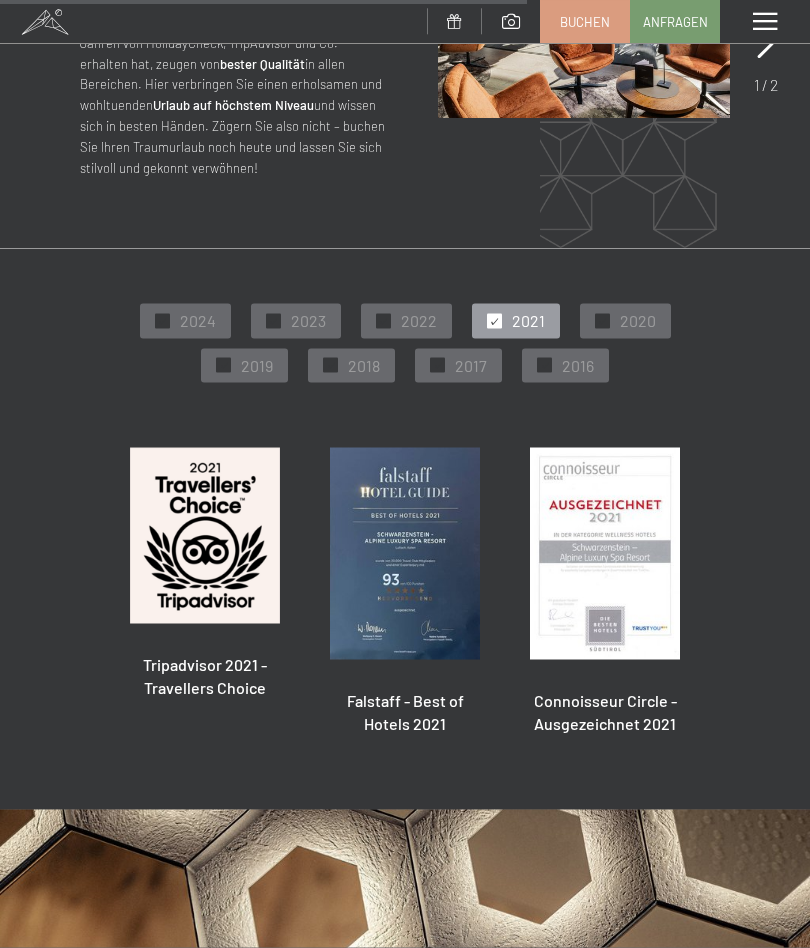 scroll, scrollTop: 2931, scrollLeft: 0, axis: vertical 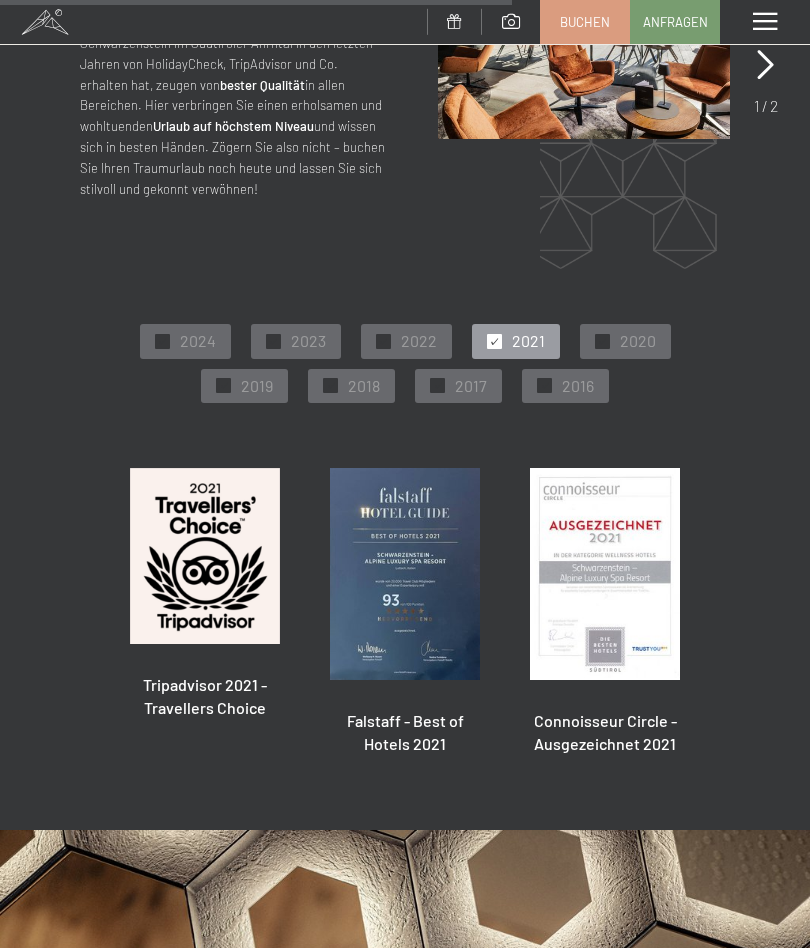 click on "Menü" at bounding box center (765, 22) 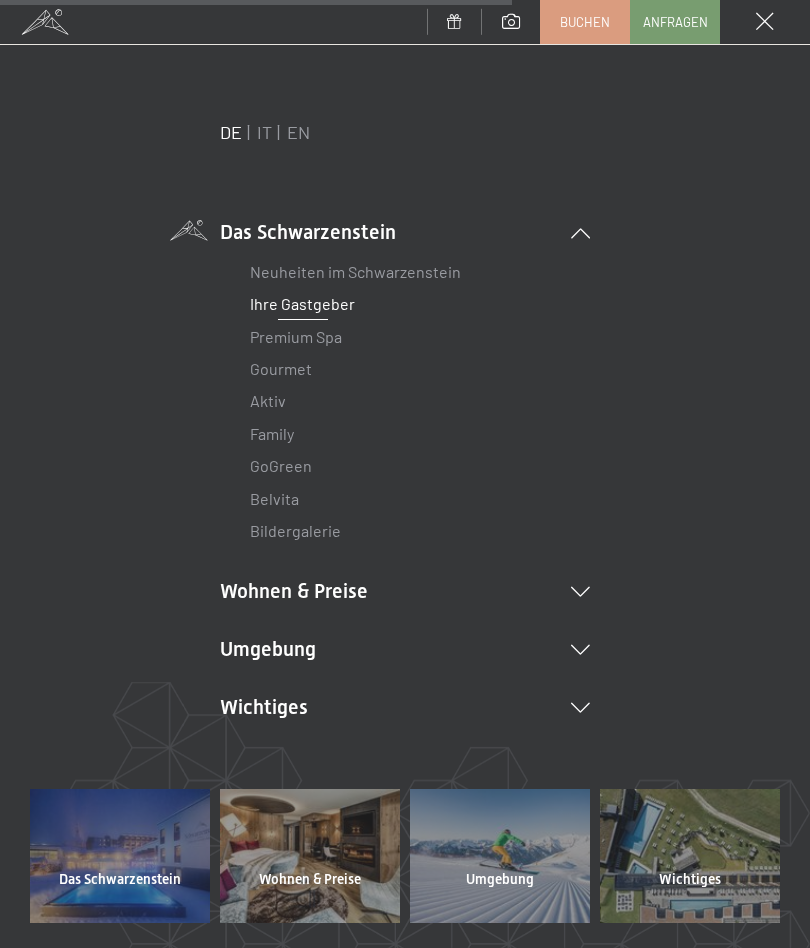 click on "Premium Spa" at bounding box center (296, 336) 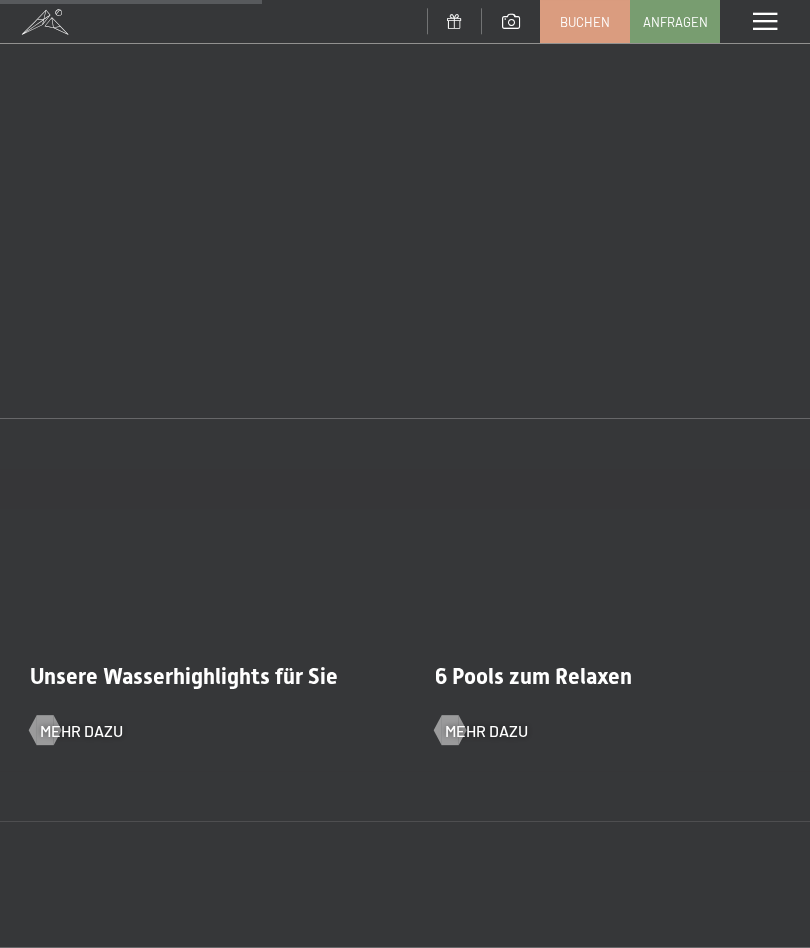 scroll, scrollTop: 3019, scrollLeft: 0, axis: vertical 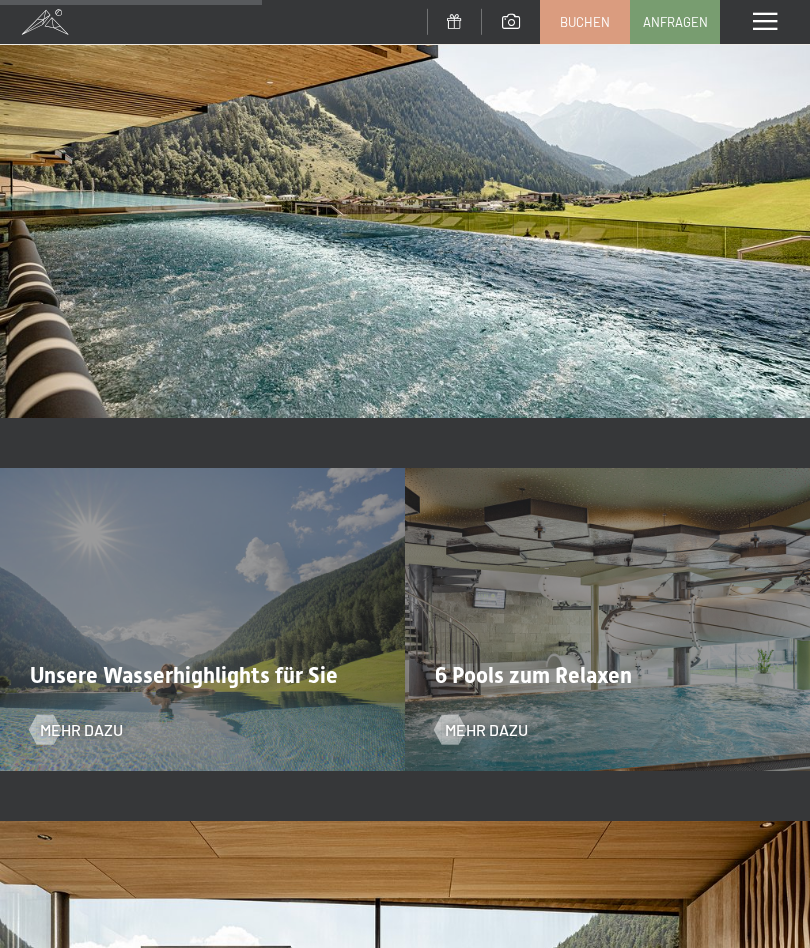 click at bounding box center [765, 22] 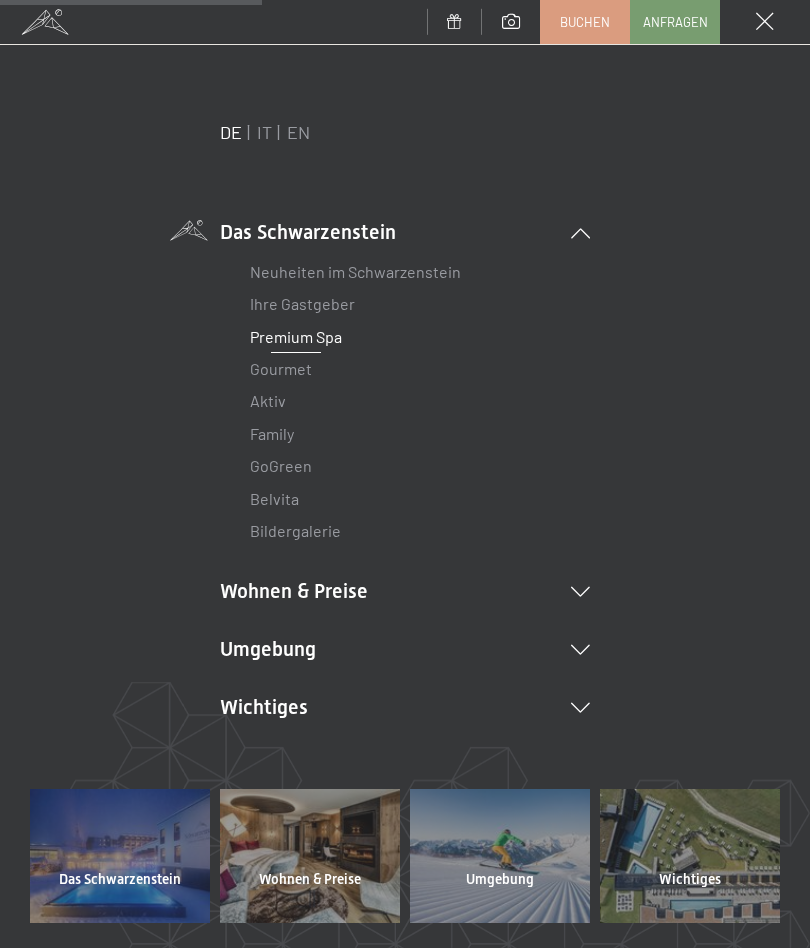 click on "Gourmet" at bounding box center (281, 368) 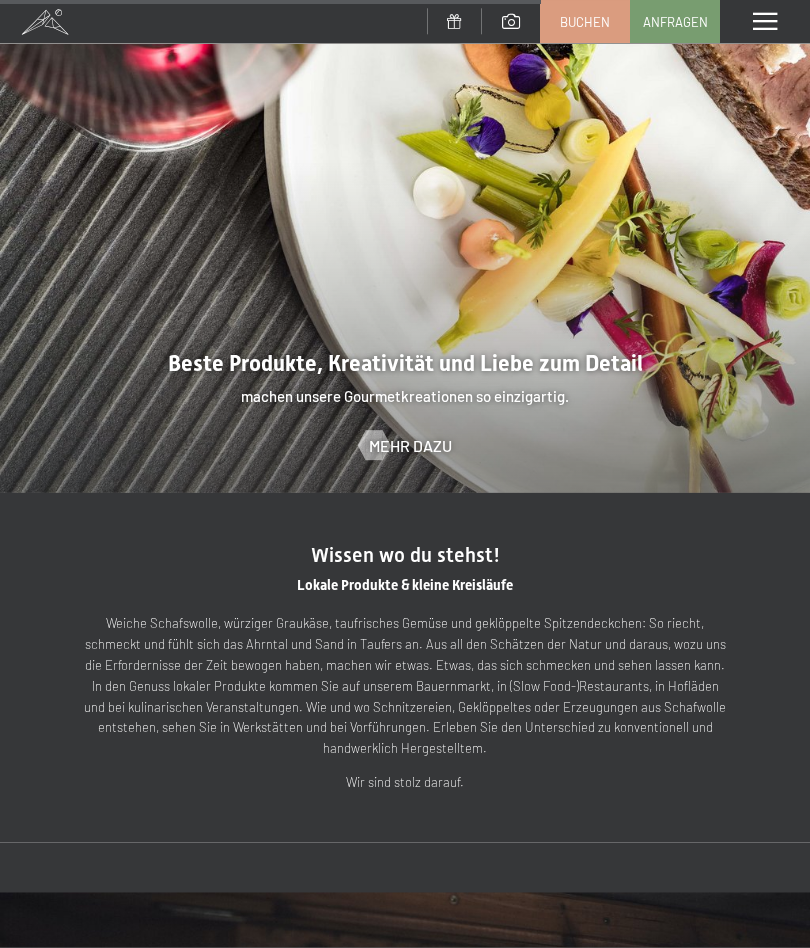scroll, scrollTop: 3705, scrollLeft: 0, axis: vertical 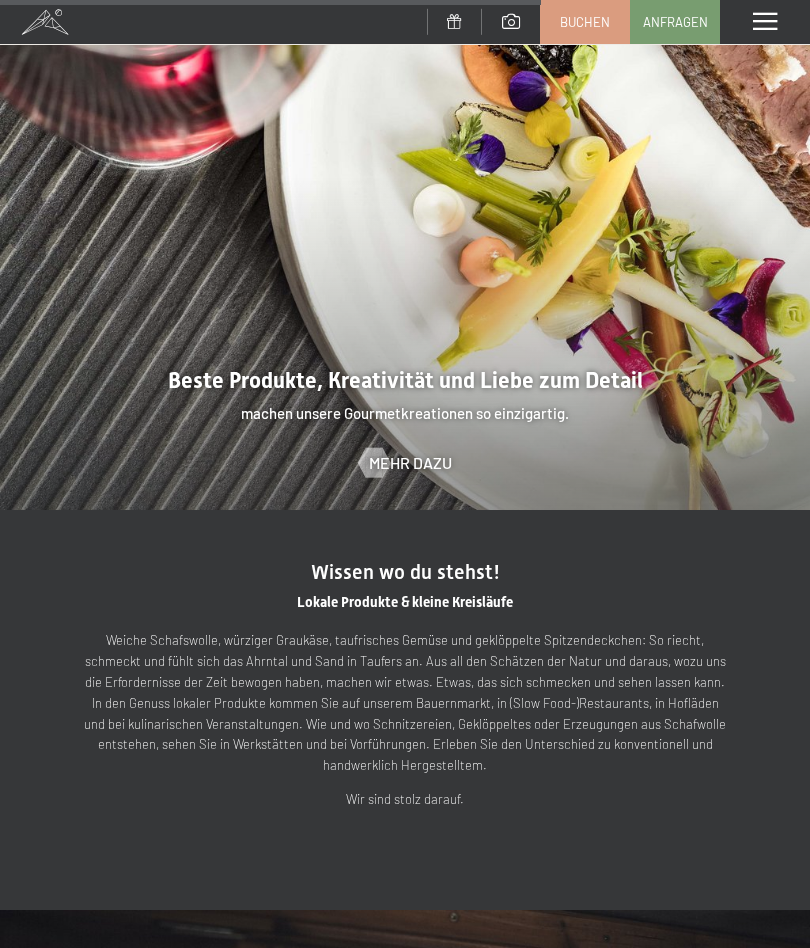 click at bounding box center [765, 22] 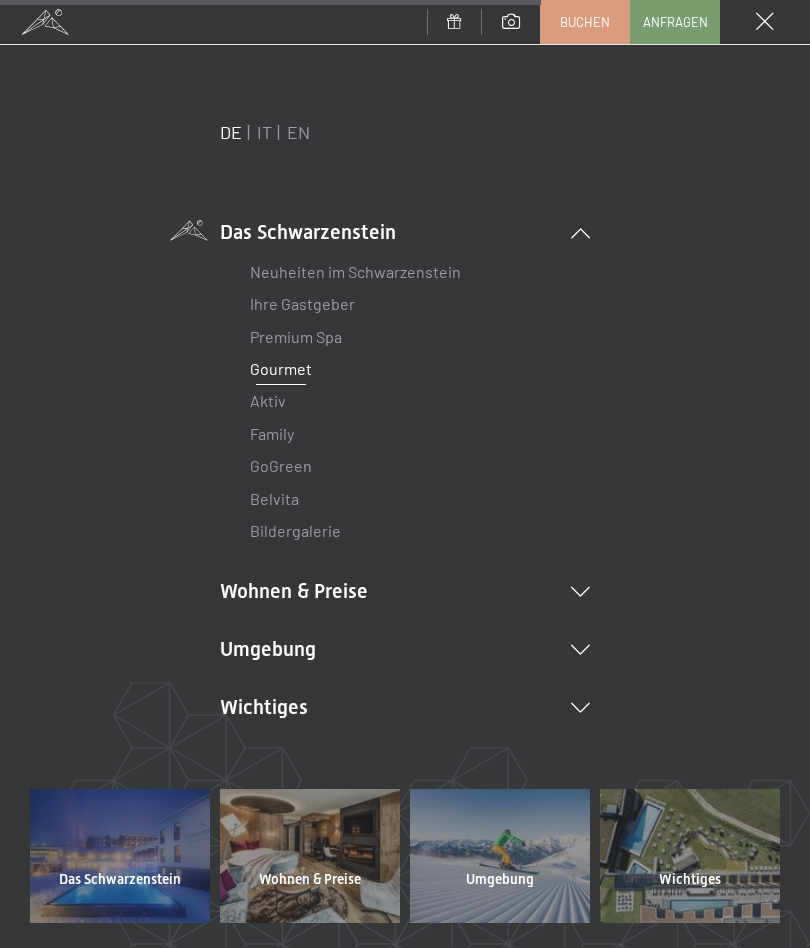 click on "Bildergalerie" at bounding box center [295, 530] 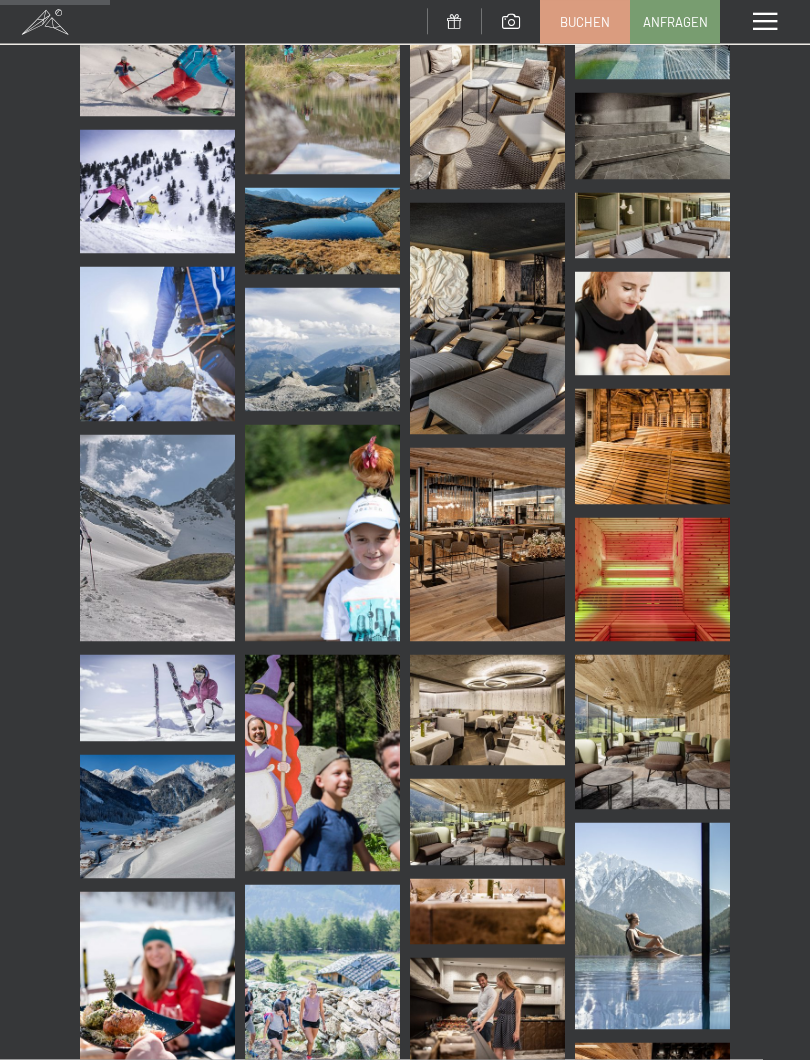 scroll, scrollTop: 2205, scrollLeft: 0, axis: vertical 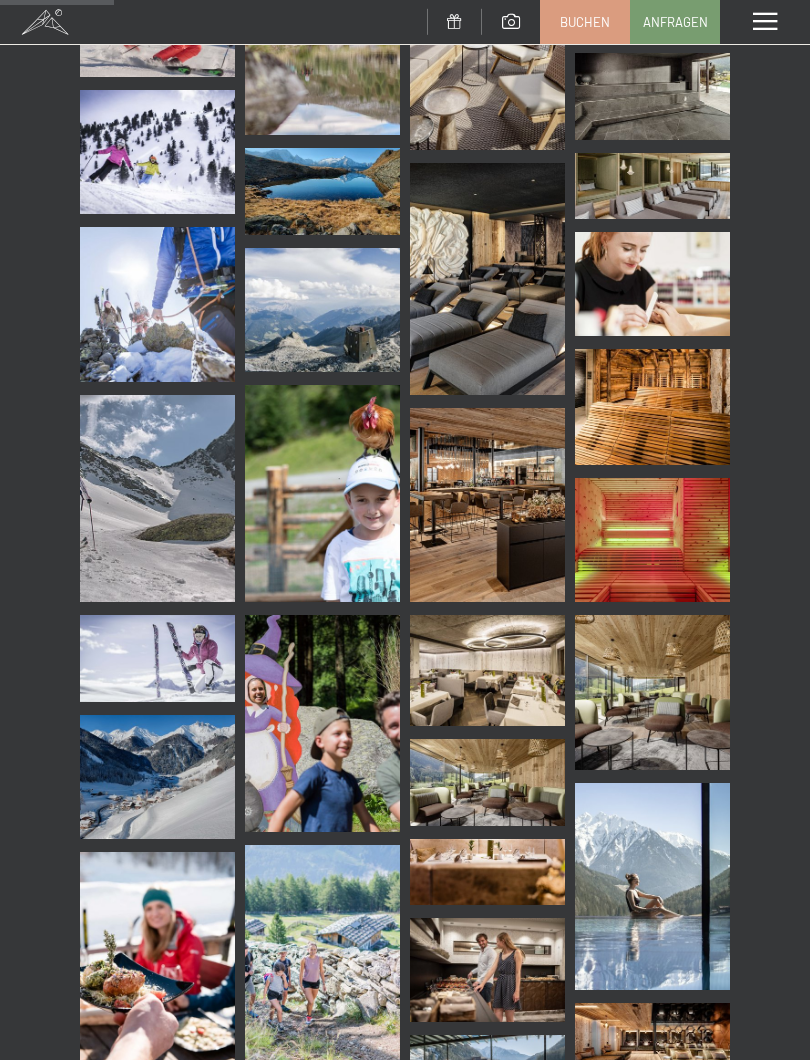 click at bounding box center (487, 670) 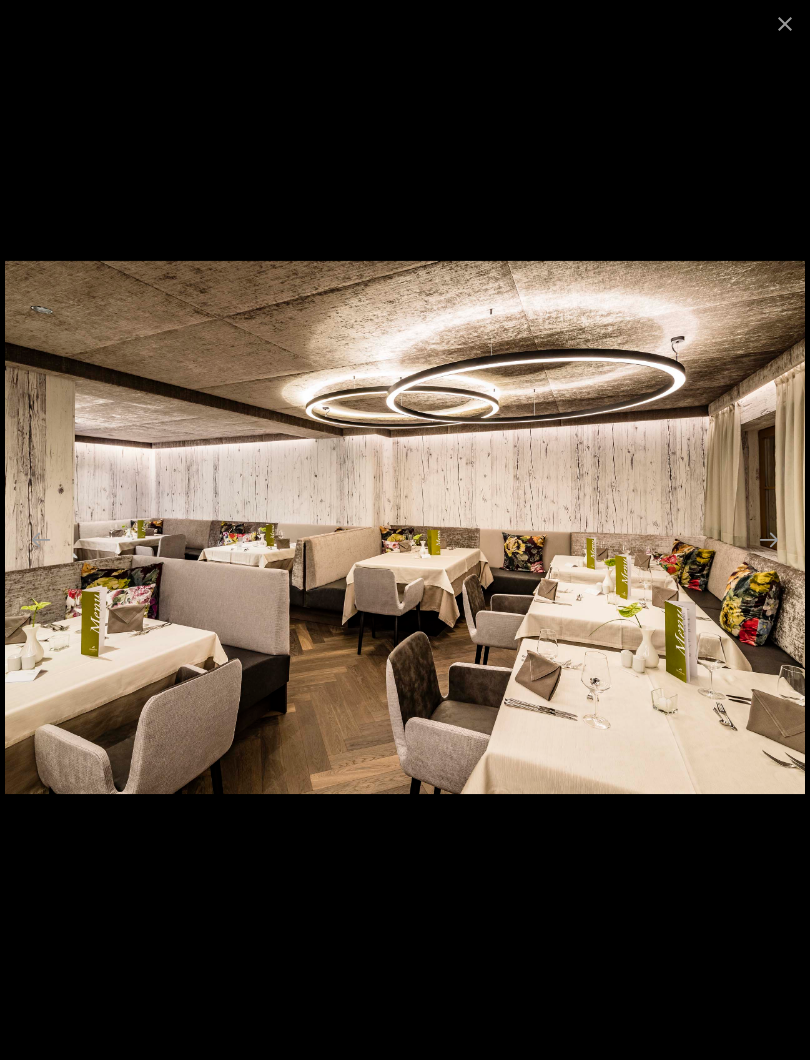 click at bounding box center [785, 23] 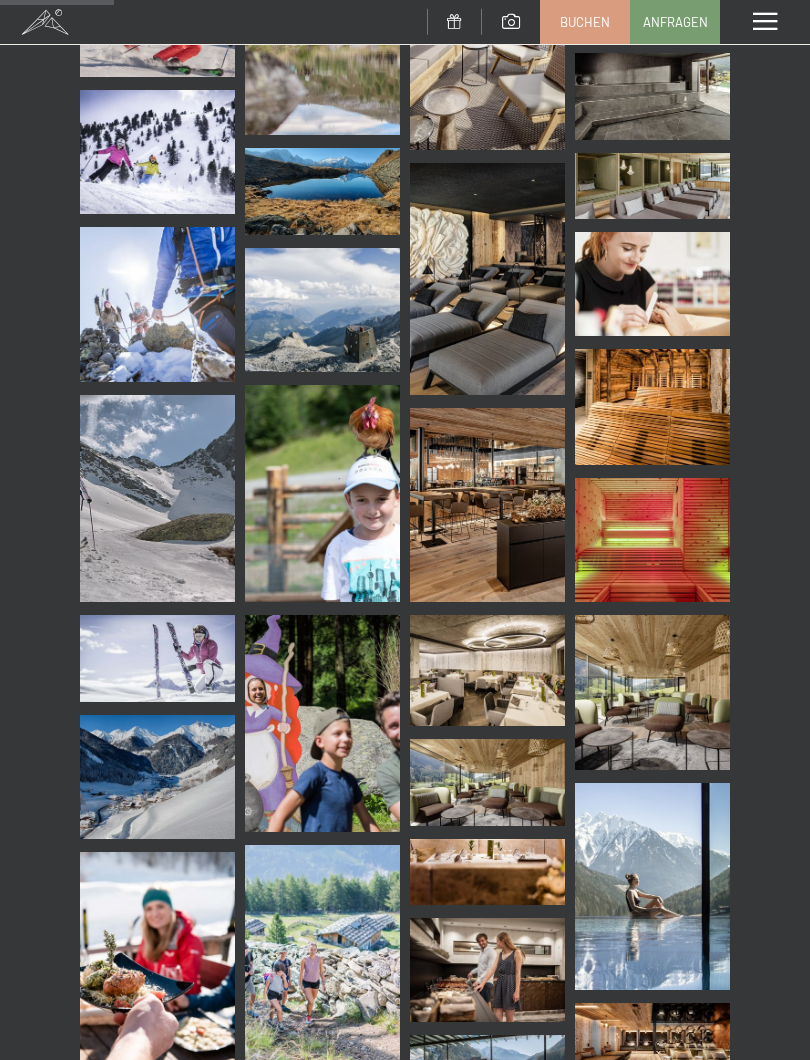 click at bounding box center [487, 505] 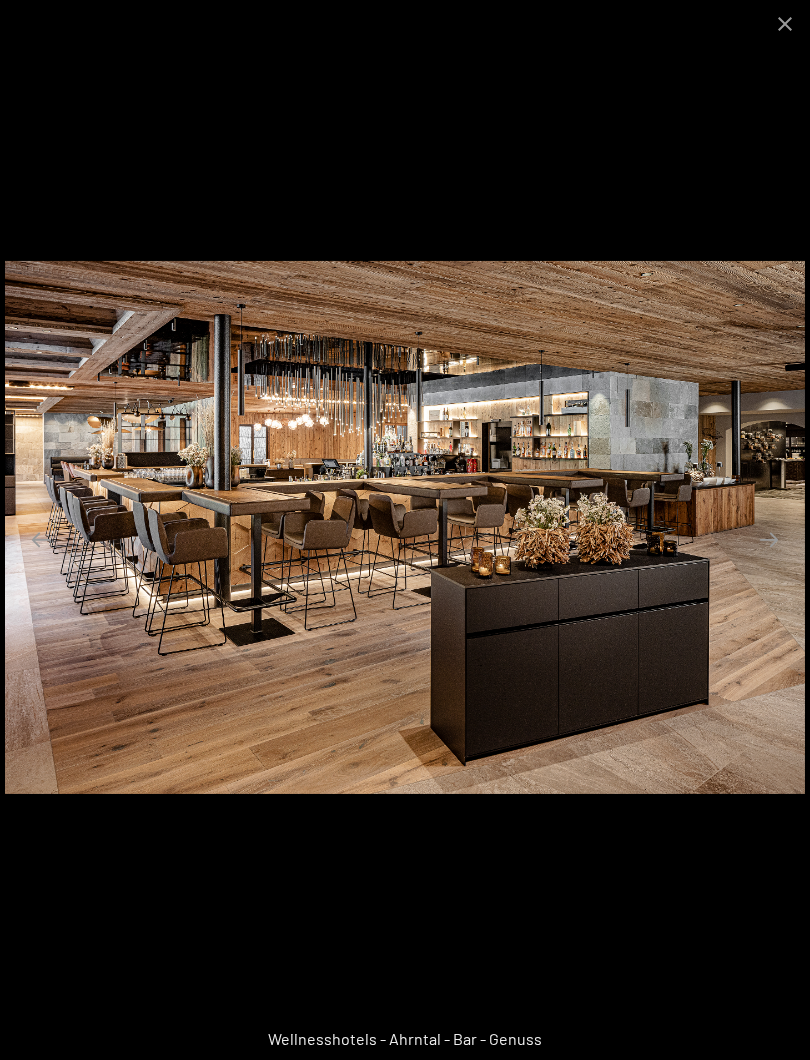 click at bounding box center [785, 23] 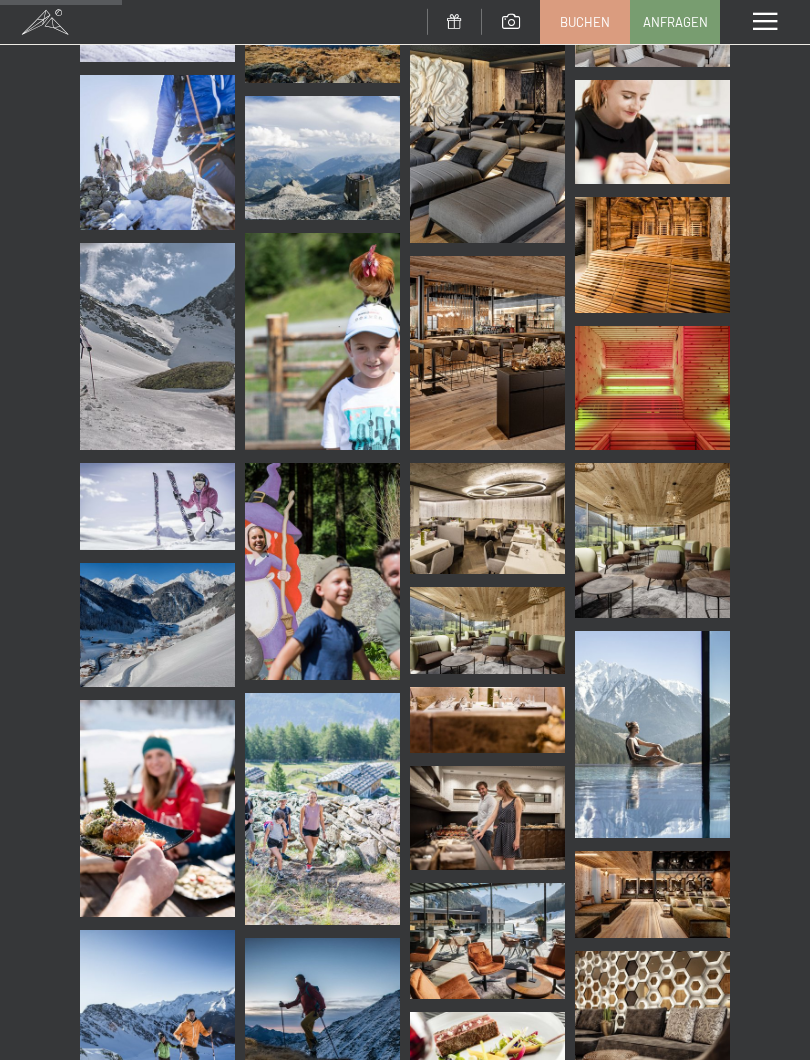 scroll, scrollTop: 2373, scrollLeft: 0, axis: vertical 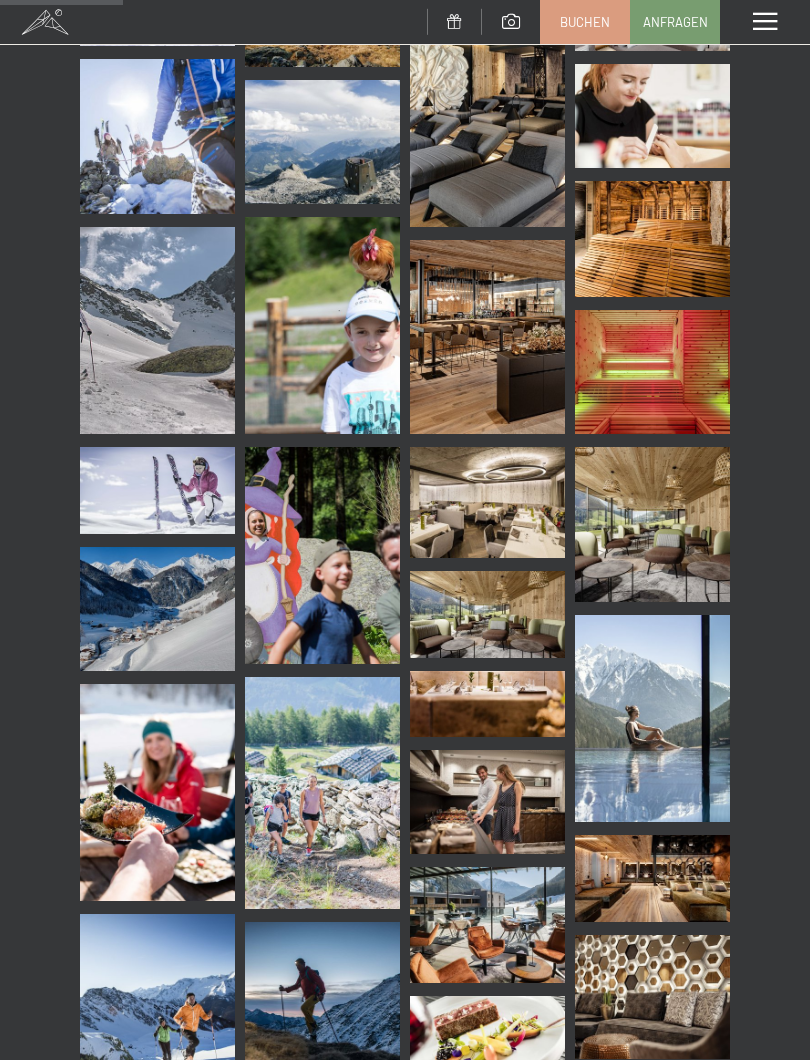click at bounding box center (487, 801) 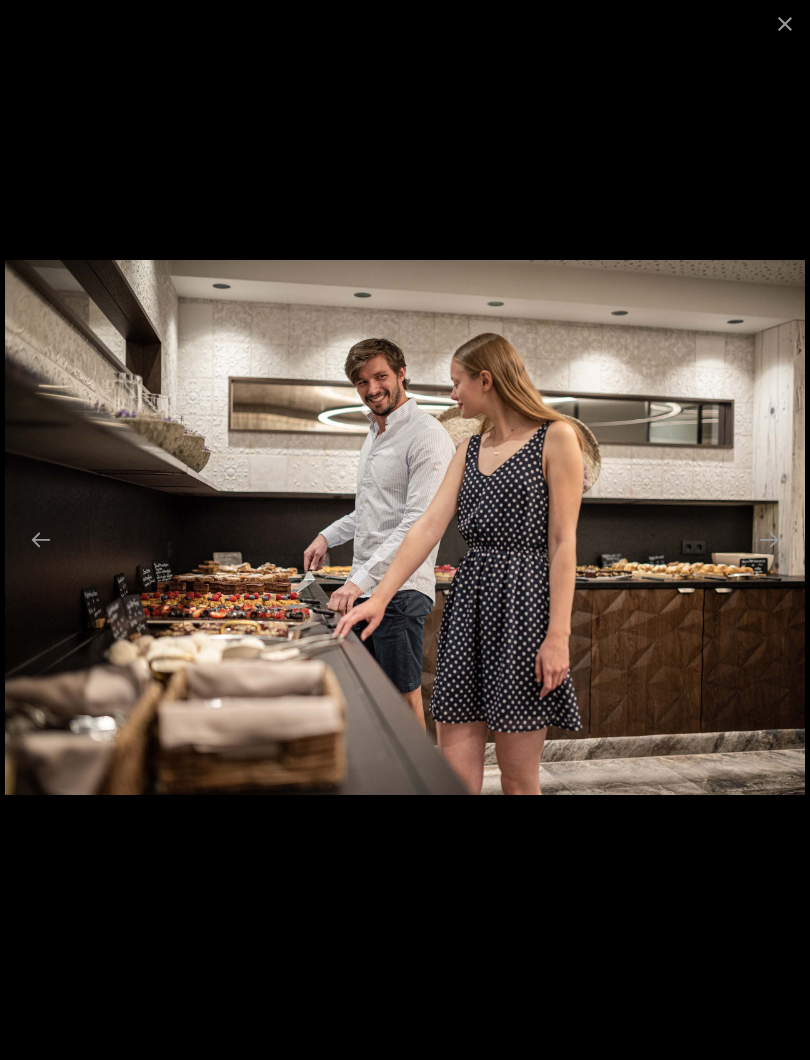 click at bounding box center [785, 23] 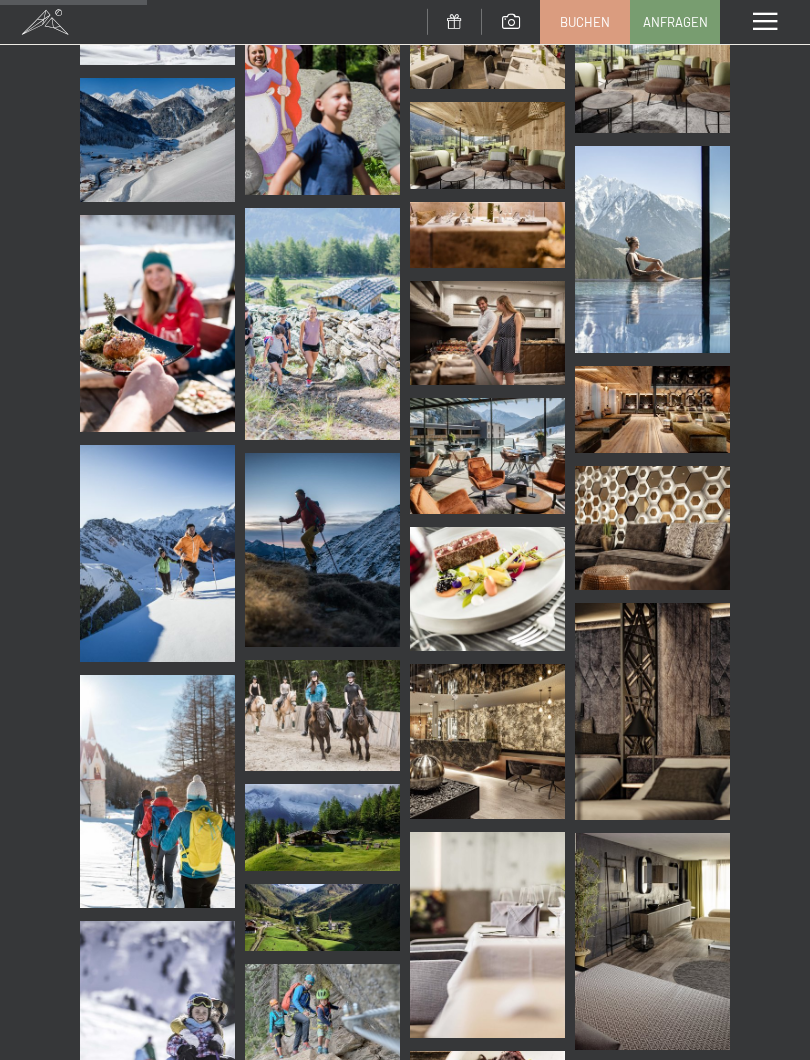scroll, scrollTop: 2844, scrollLeft: 0, axis: vertical 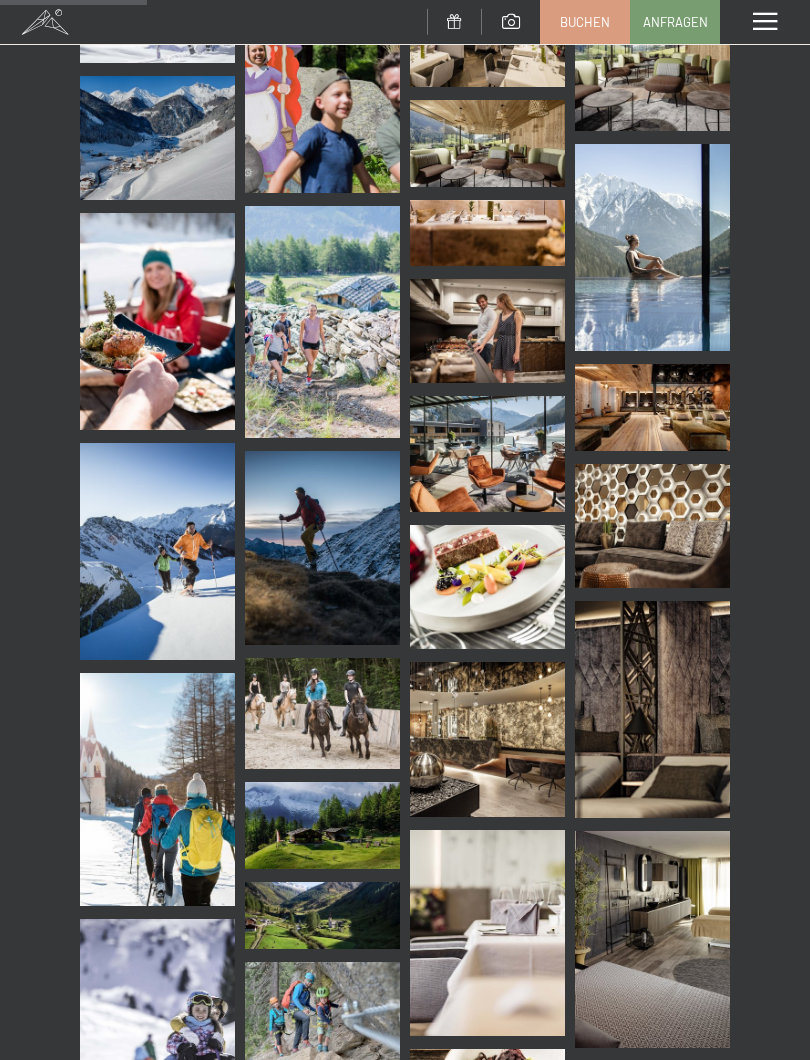 click at bounding box center (322, 713) 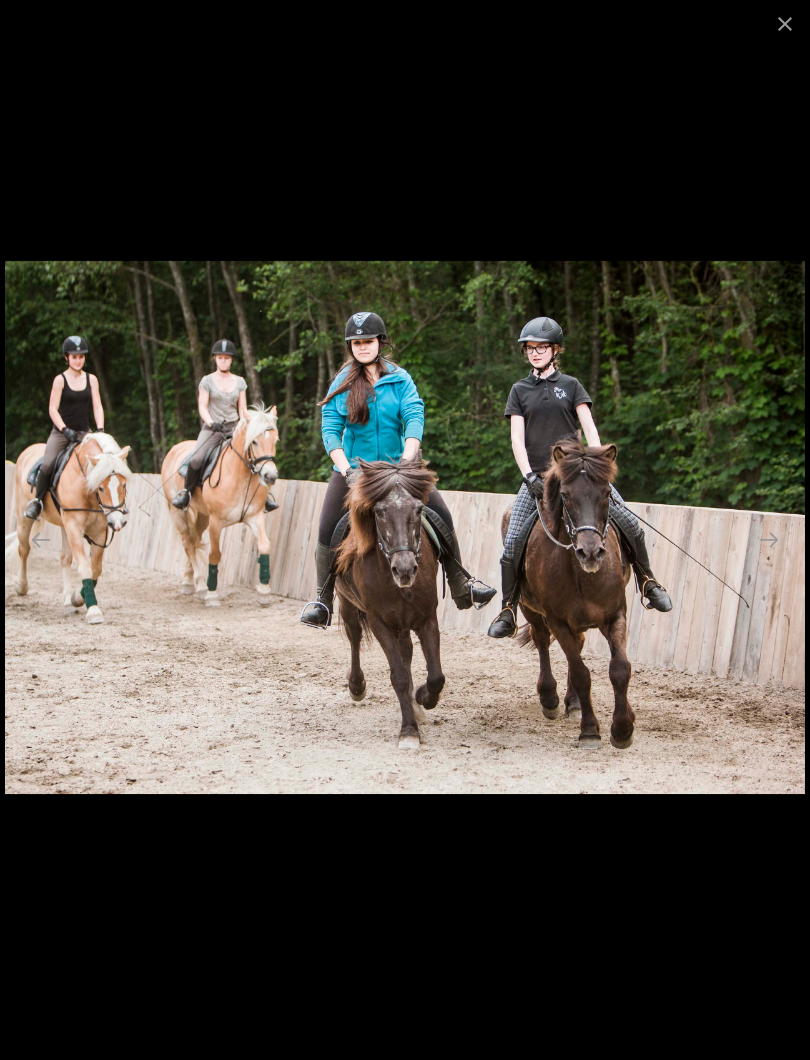 click at bounding box center [785, 23] 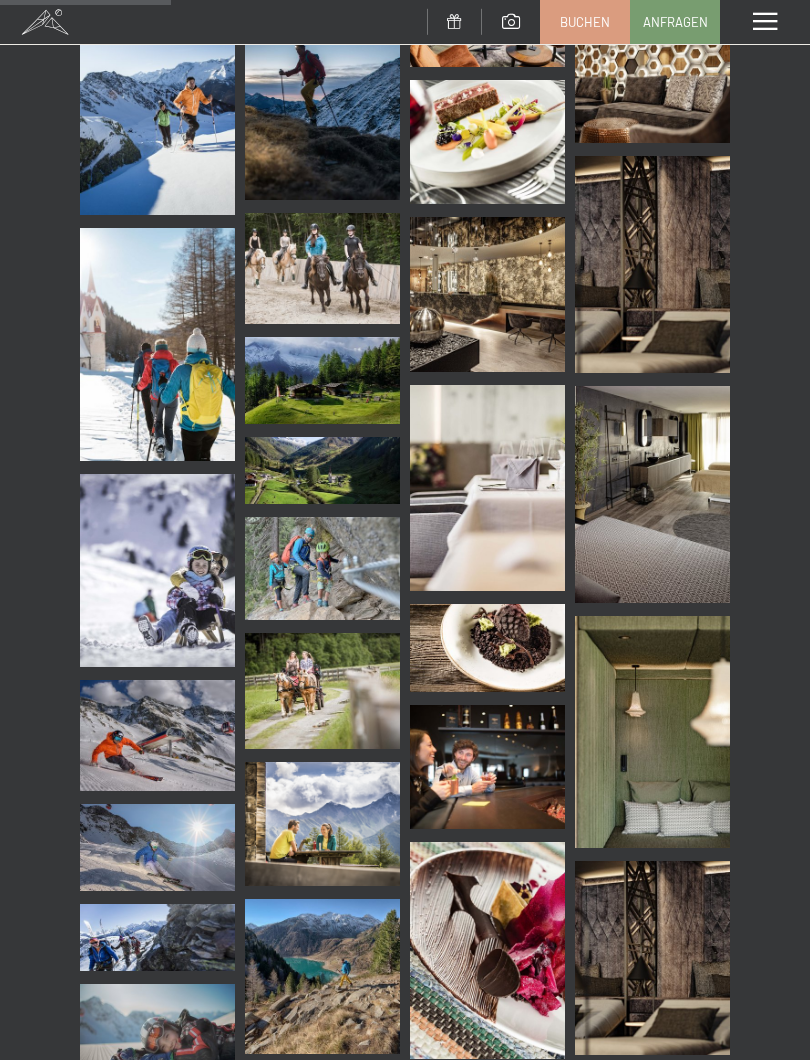 scroll, scrollTop: 3316, scrollLeft: 0, axis: vertical 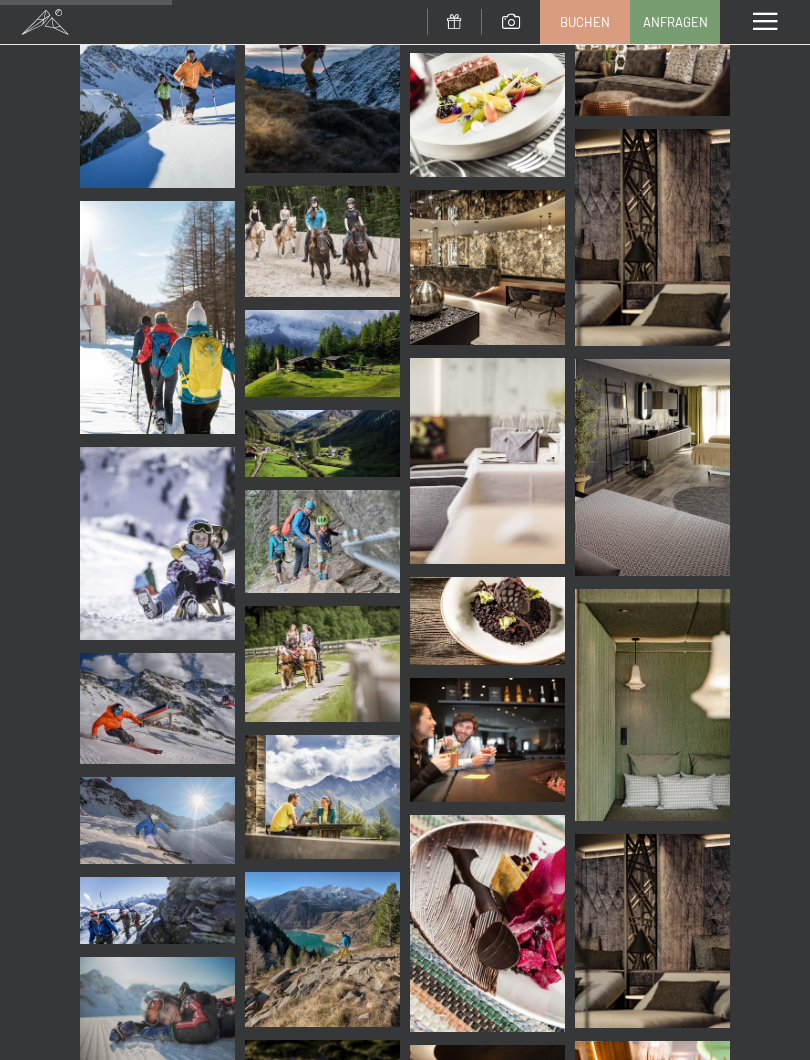 click at bounding box center [487, 620] 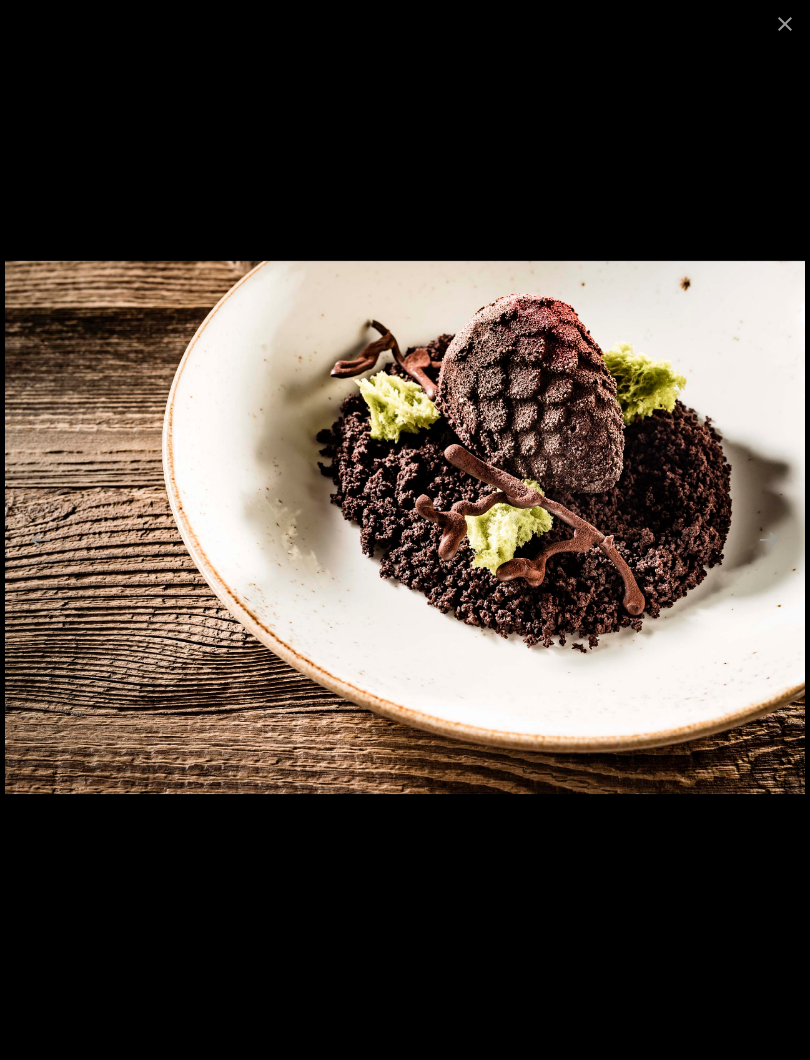 click at bounding box center (785, 23) 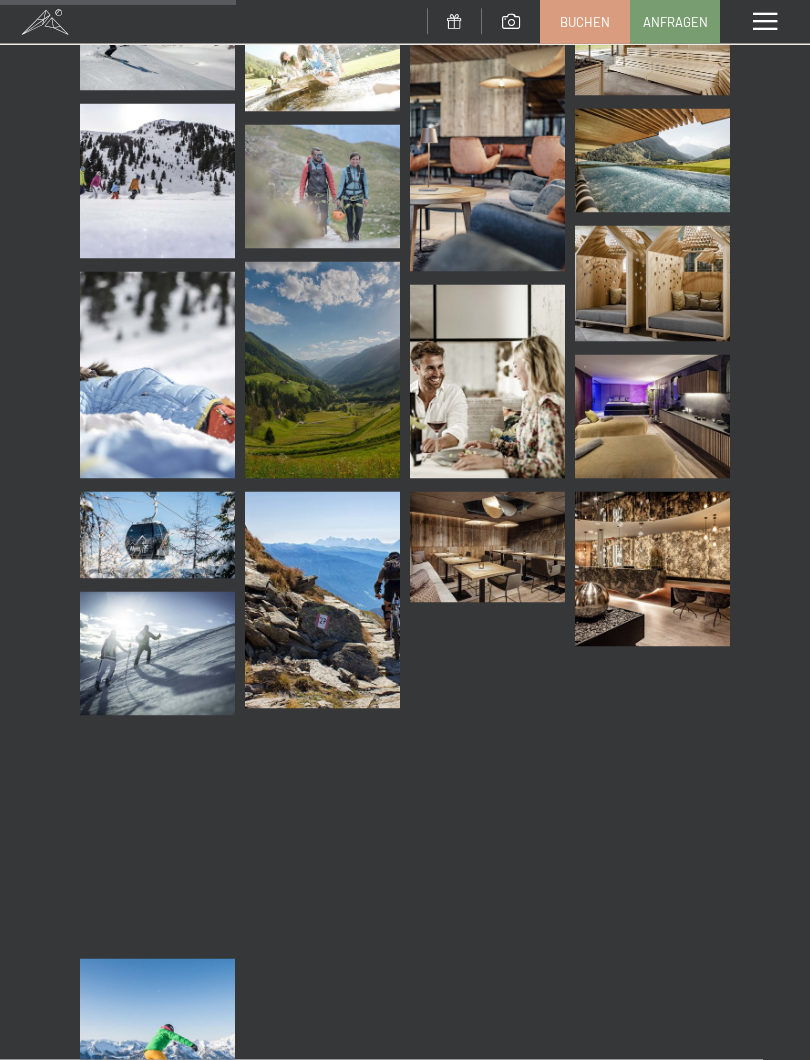 scroll, scrollTop: 4554, scrollLeft: 0, axis: vertical 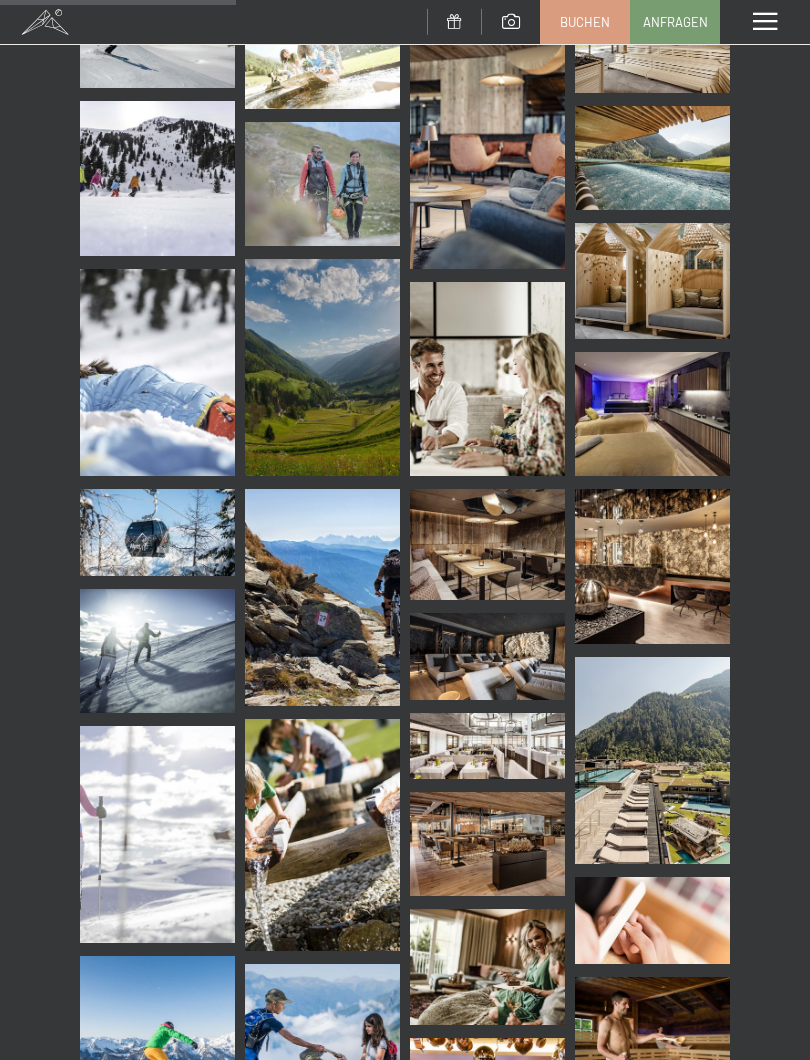 click at bounding box center [487, 746] 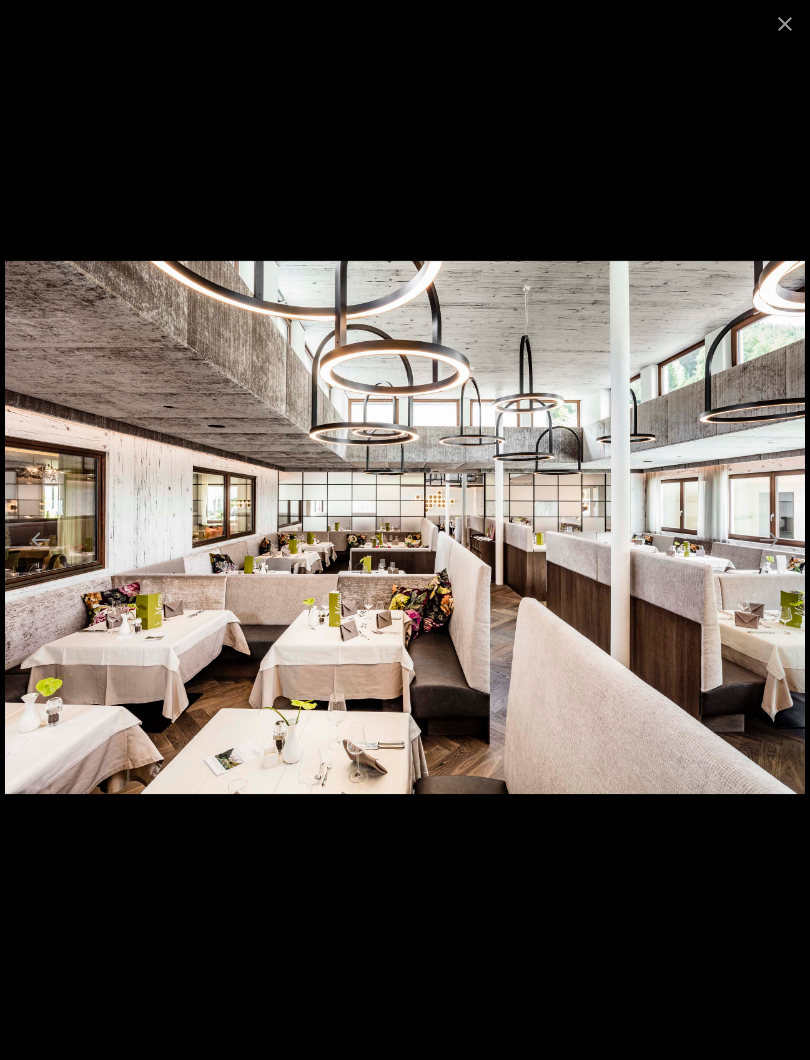 click at bounding box center [785, 23] 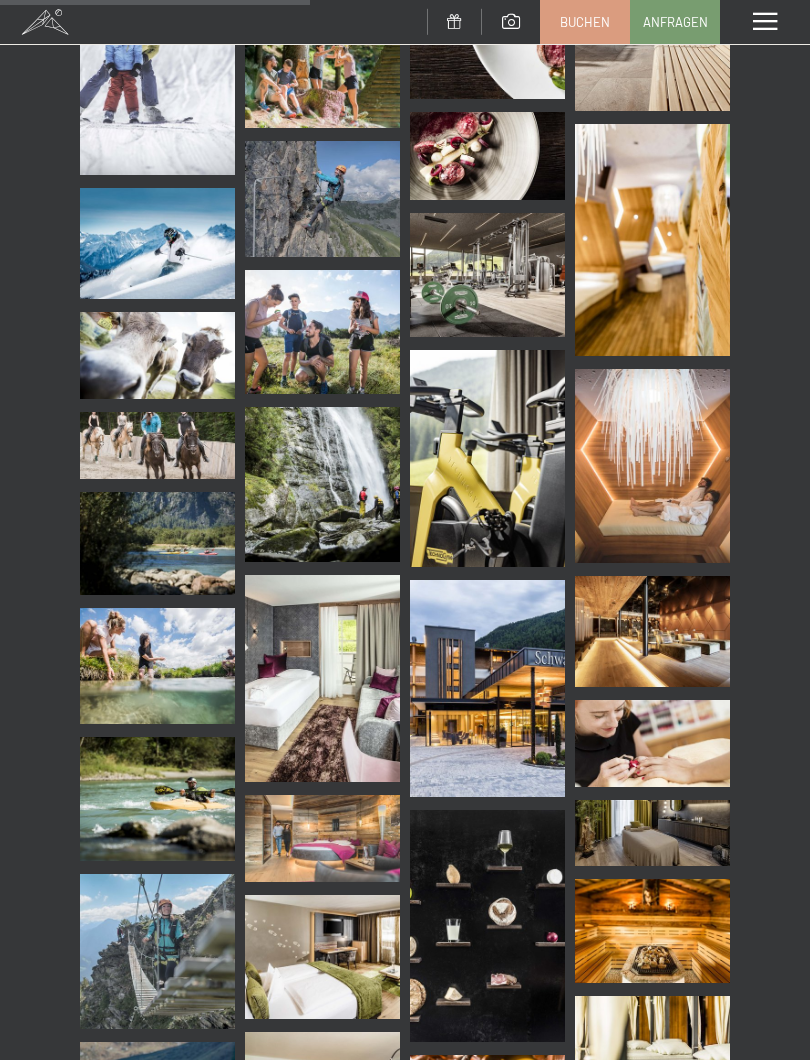 scroll, scrollTop: 6005, scrollLeft: 0, axis: vertical 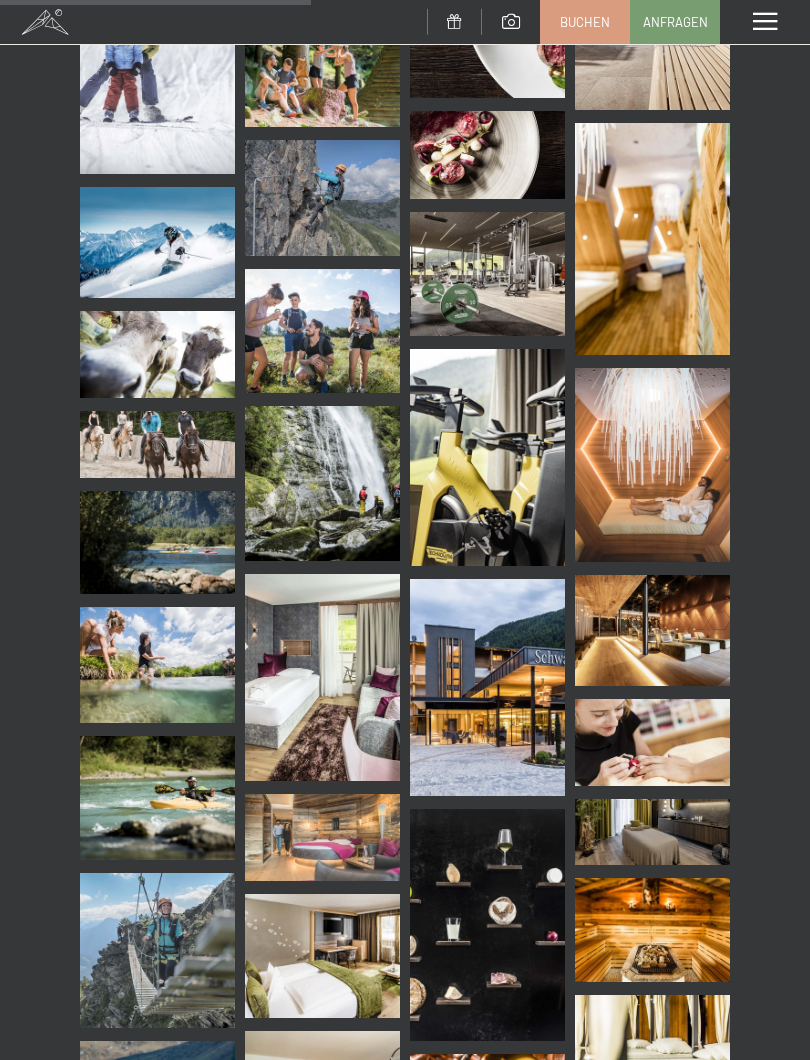 click at bounding box center [157, 665] 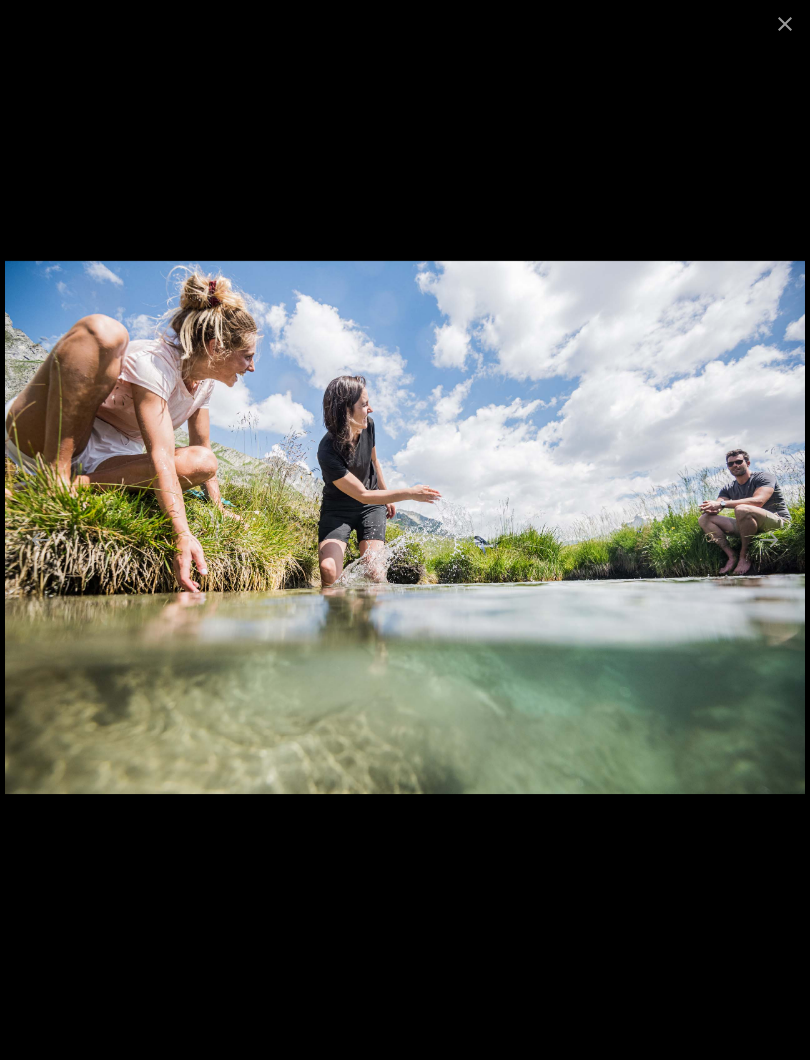 click at bounding box center (785, 23) 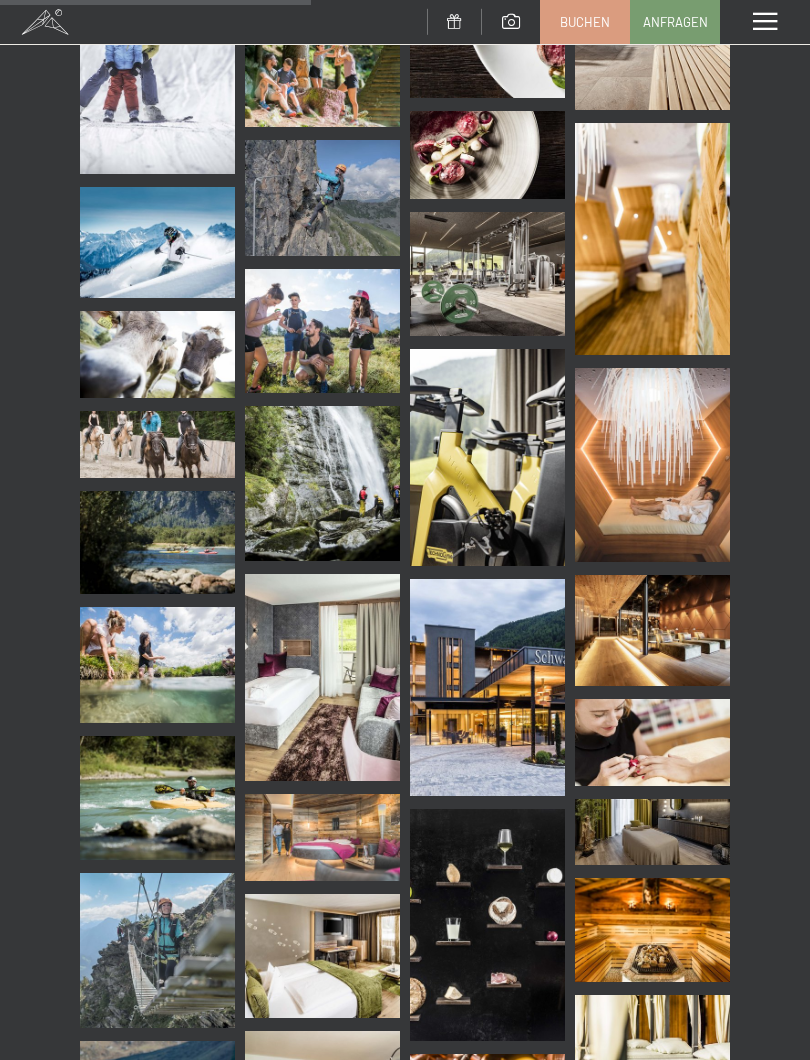 click at bounding box center (157, 665) 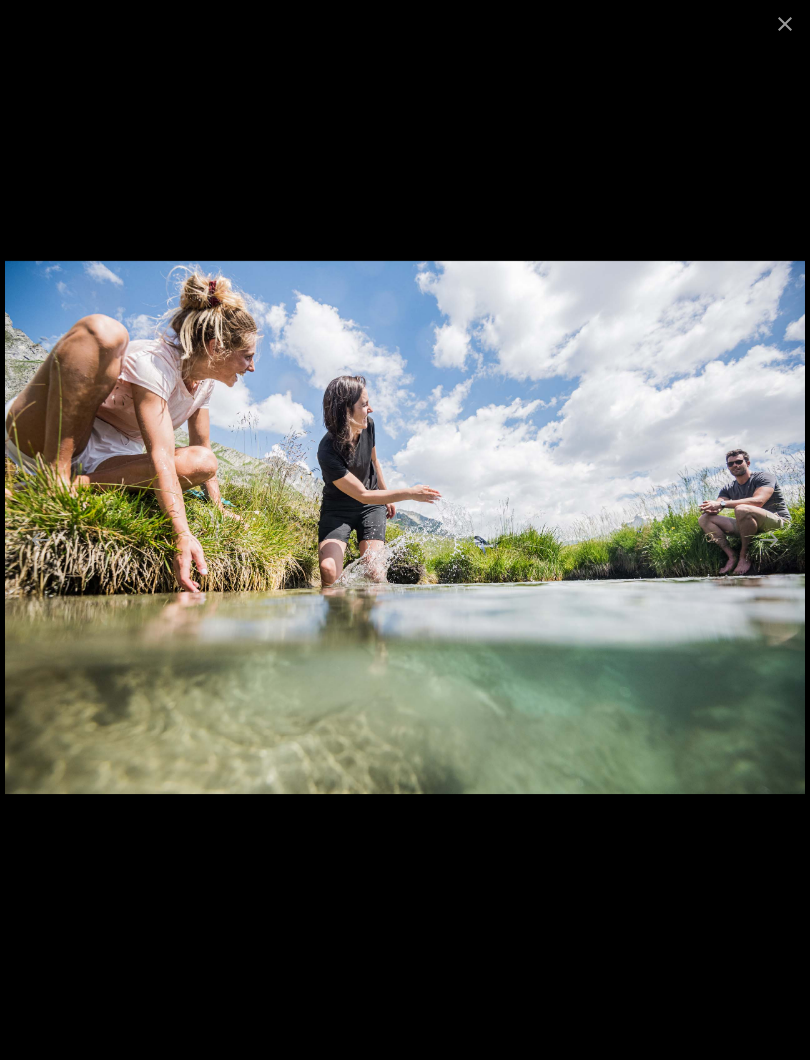 click at bounding box center [785, 23] 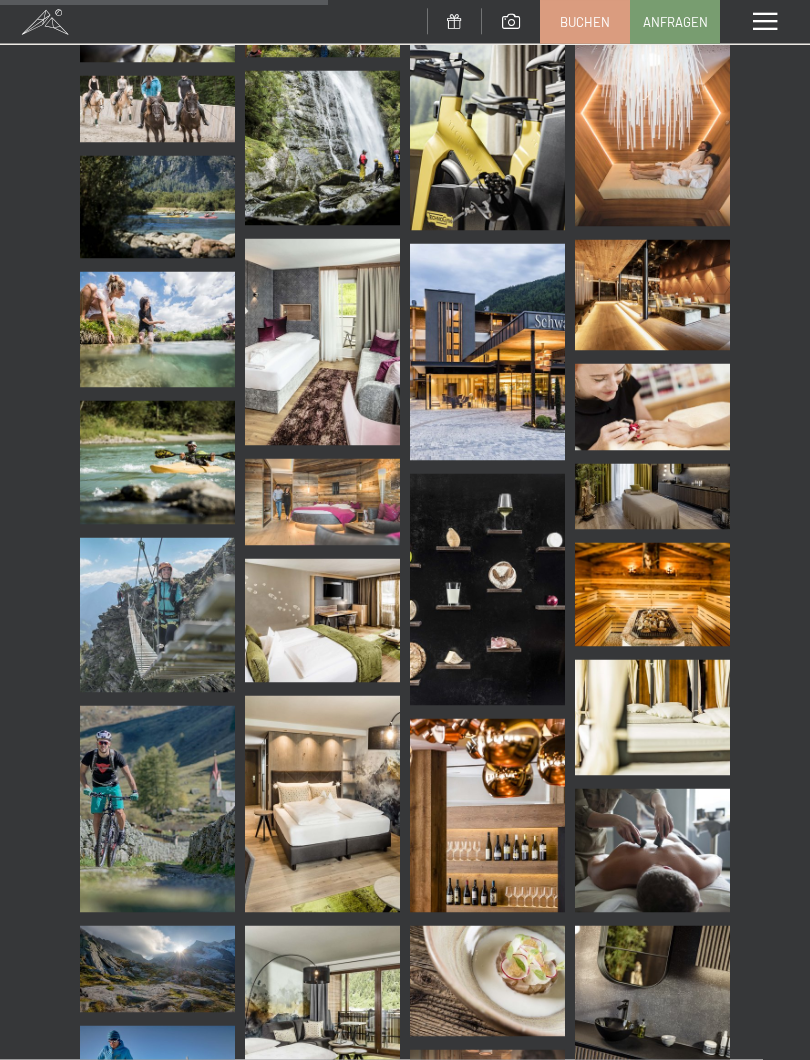 scroll, scrollTop: 6341, scrollLeft: 0, axis: vertical 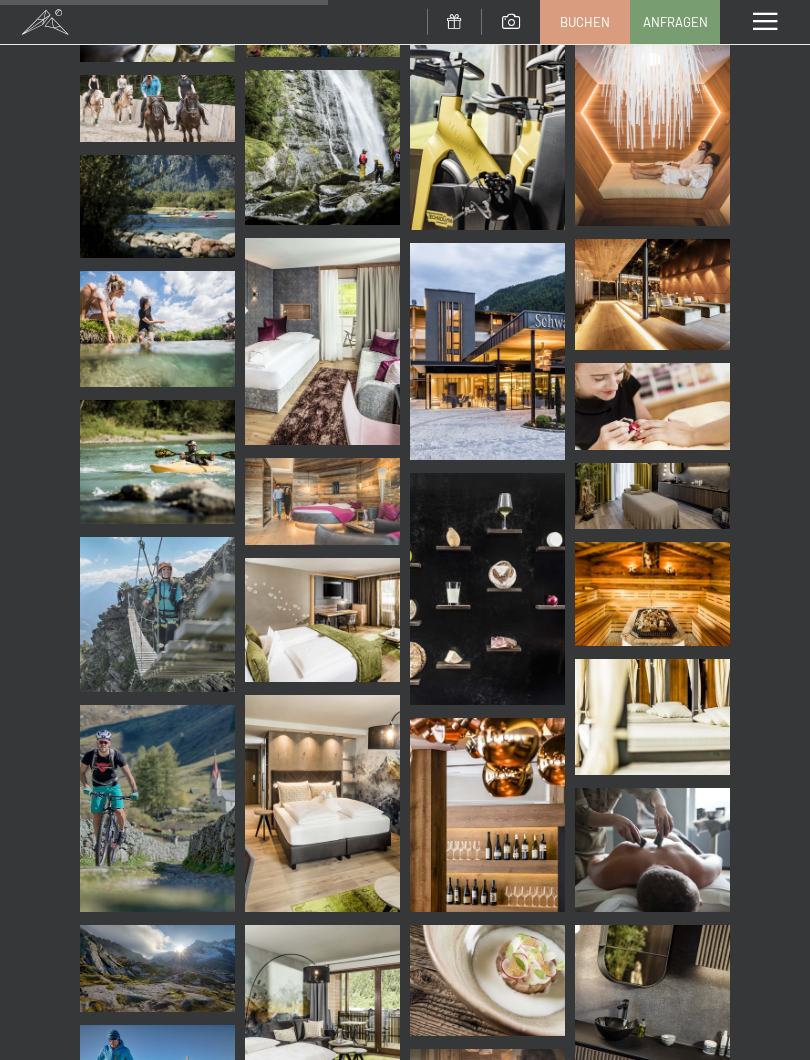 click at bounding box center (157, 614) 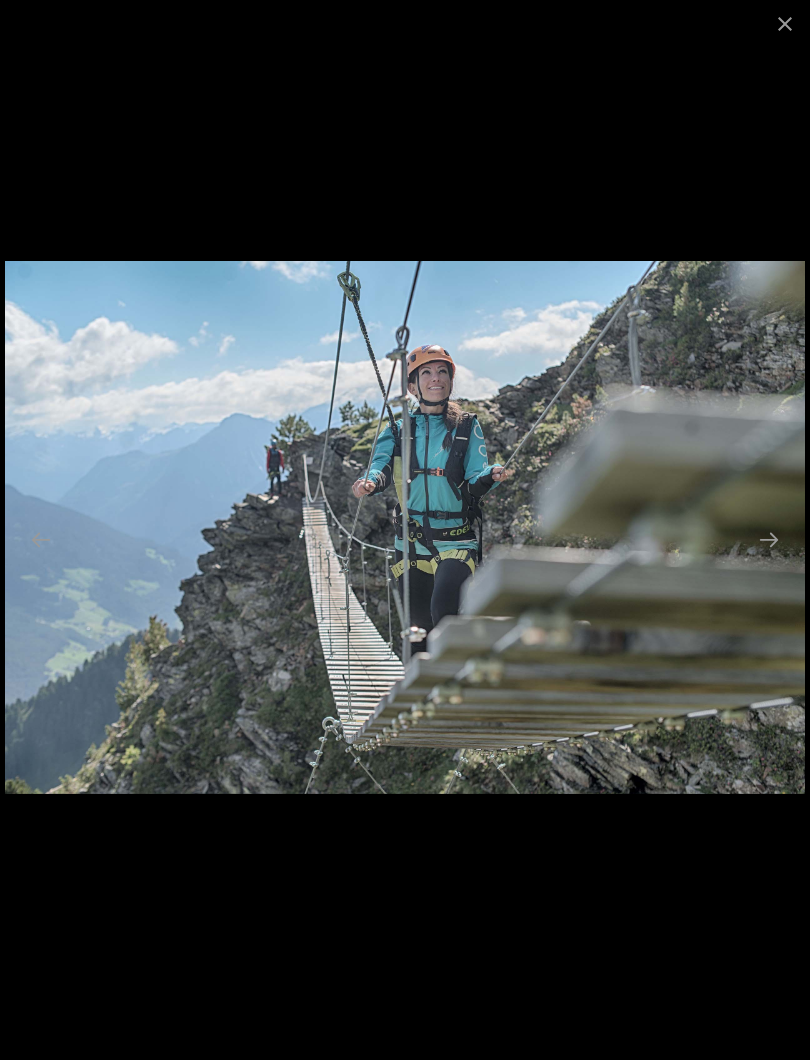 click at bounding box center [785, 23] 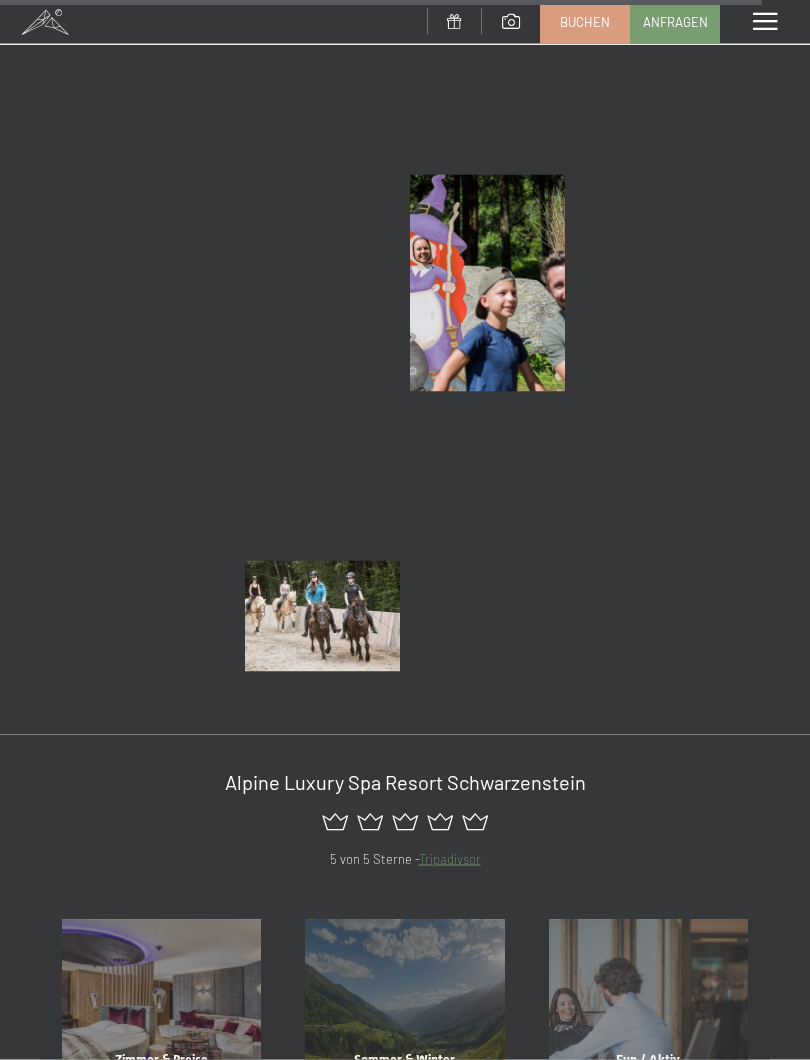 scroll, scrollTop: 14859, scrollLeft: 0, axis: vertical 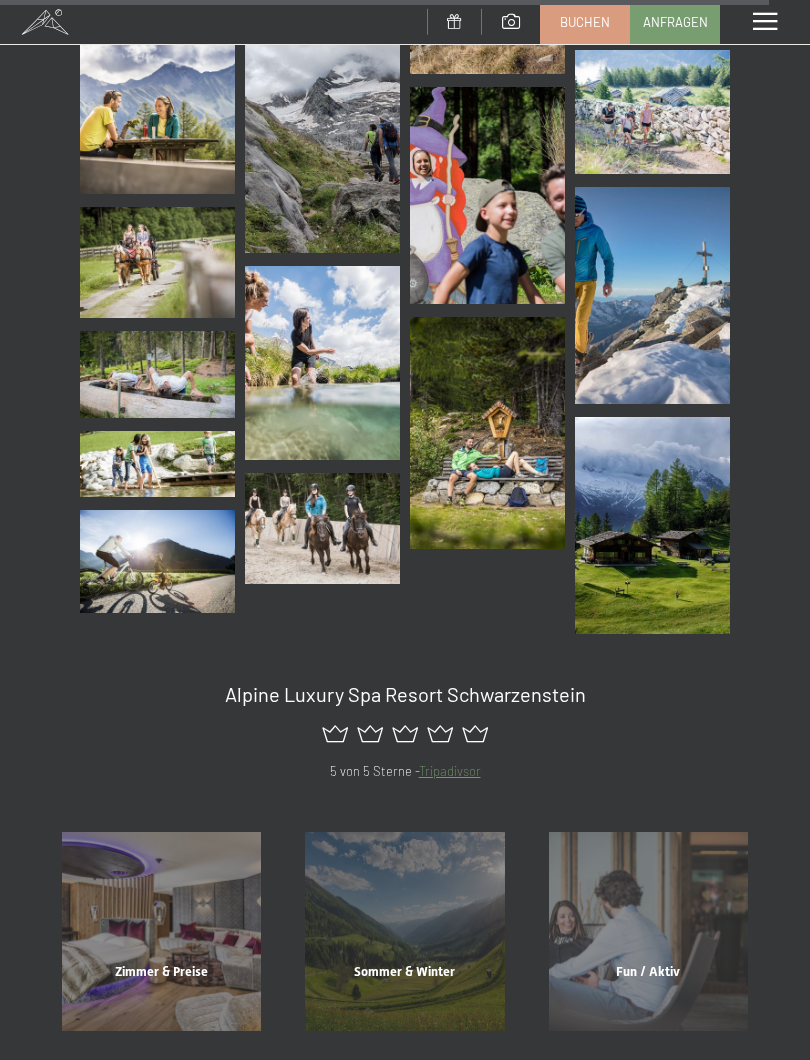 click at bounding box center (765, 22) 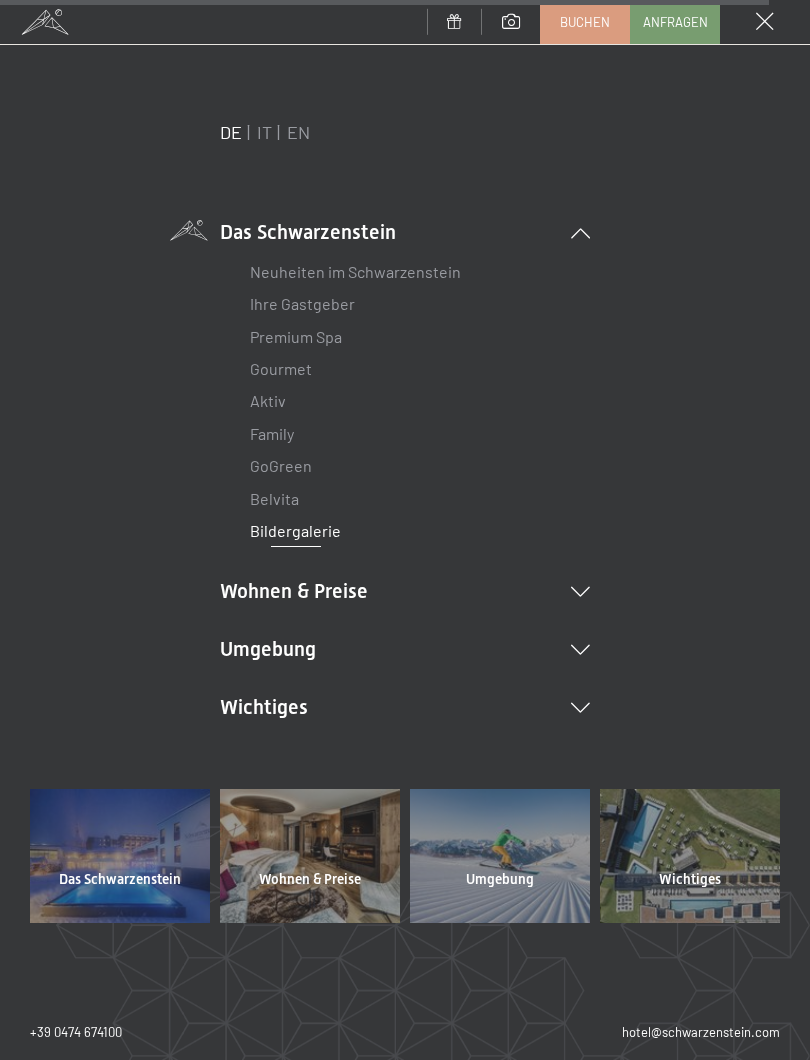 click at bounding box center (580, 650) 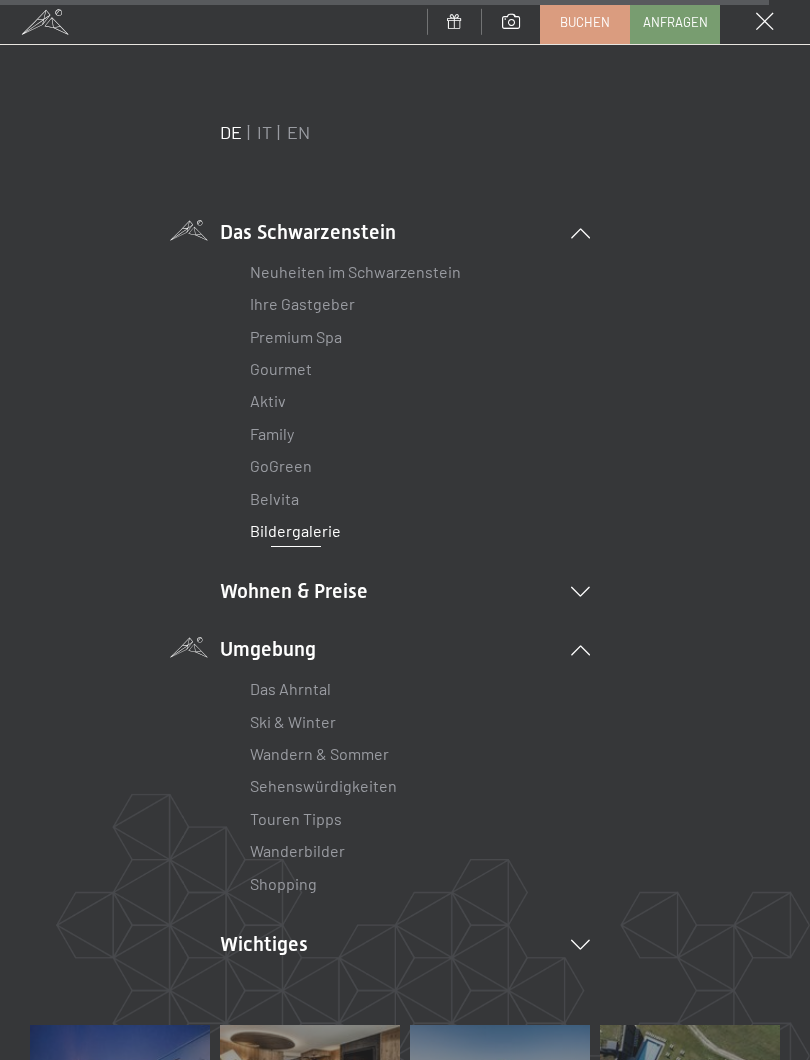 click on "Das Ahrntal" at bounding box center [290, 688] 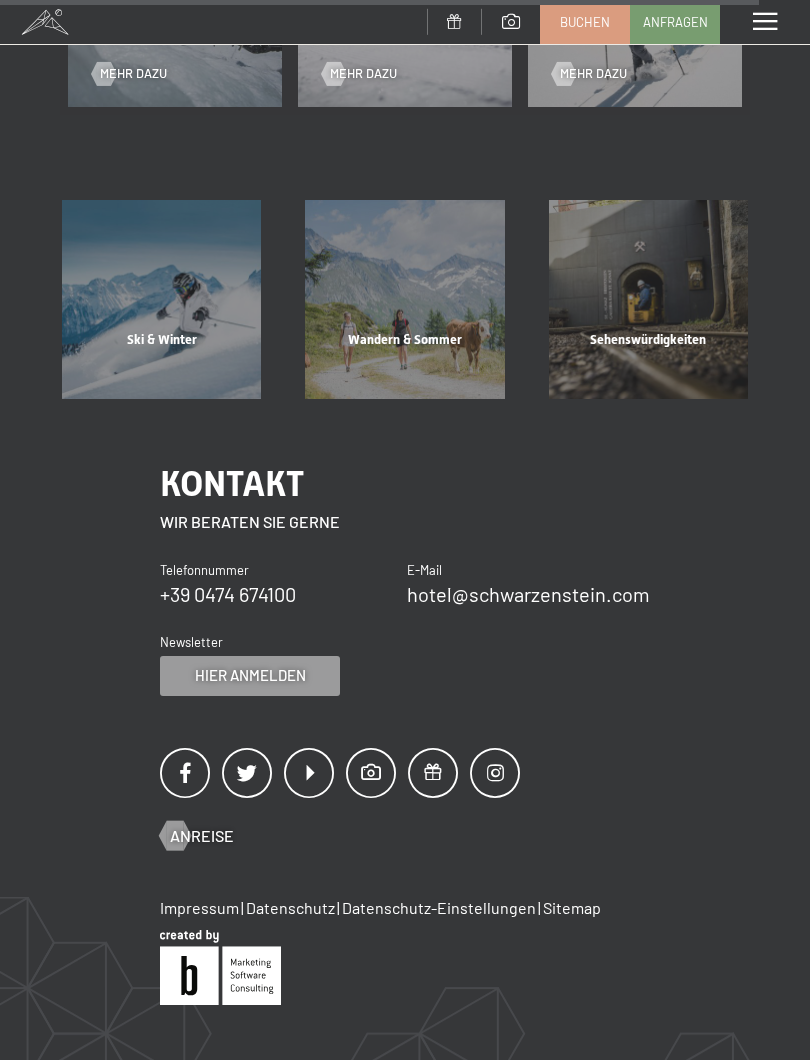 scroll, scrollTop: 3873, scrollLeft: 0, axis: vertical 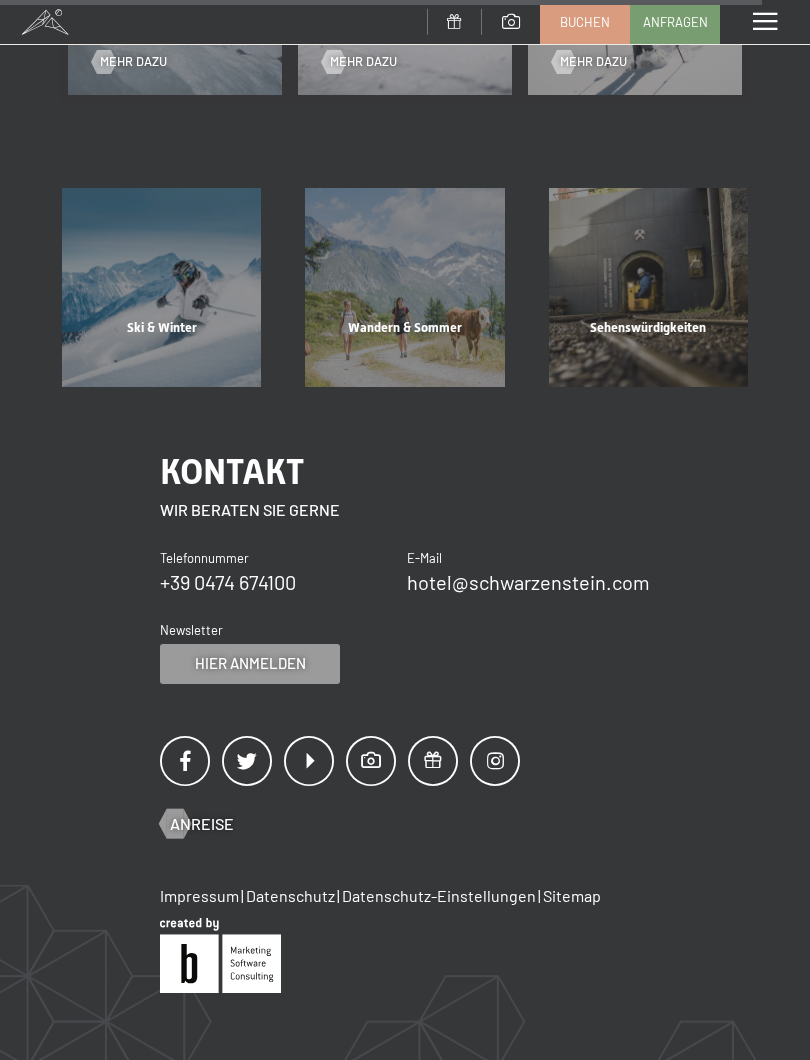 click on "Sehenswürdigkeiten           Mehr erfahren" at bounding box center [648, 287] 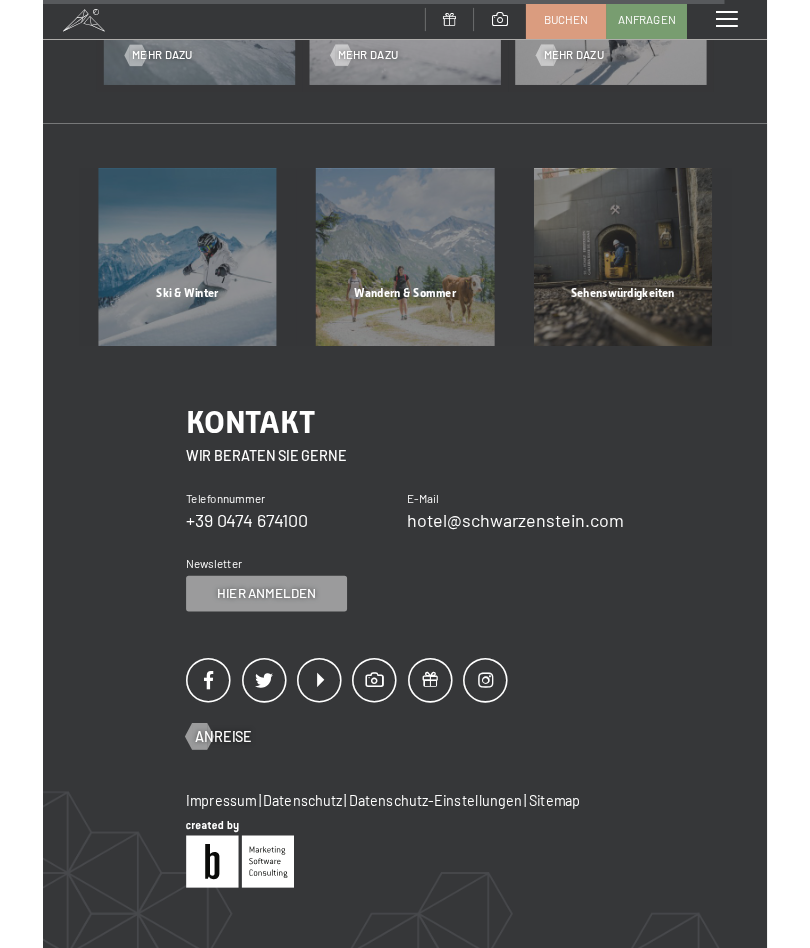 scroll, scrollTop: 0, scrollLeft: 0, axis: both 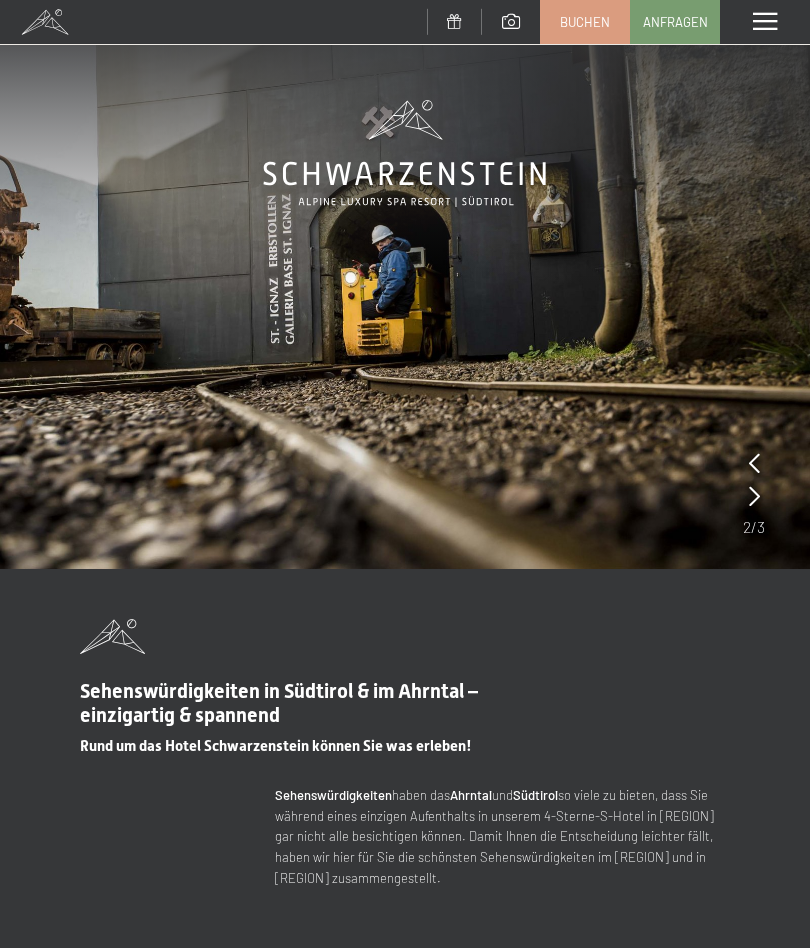 click at bounding box center [405, 284] 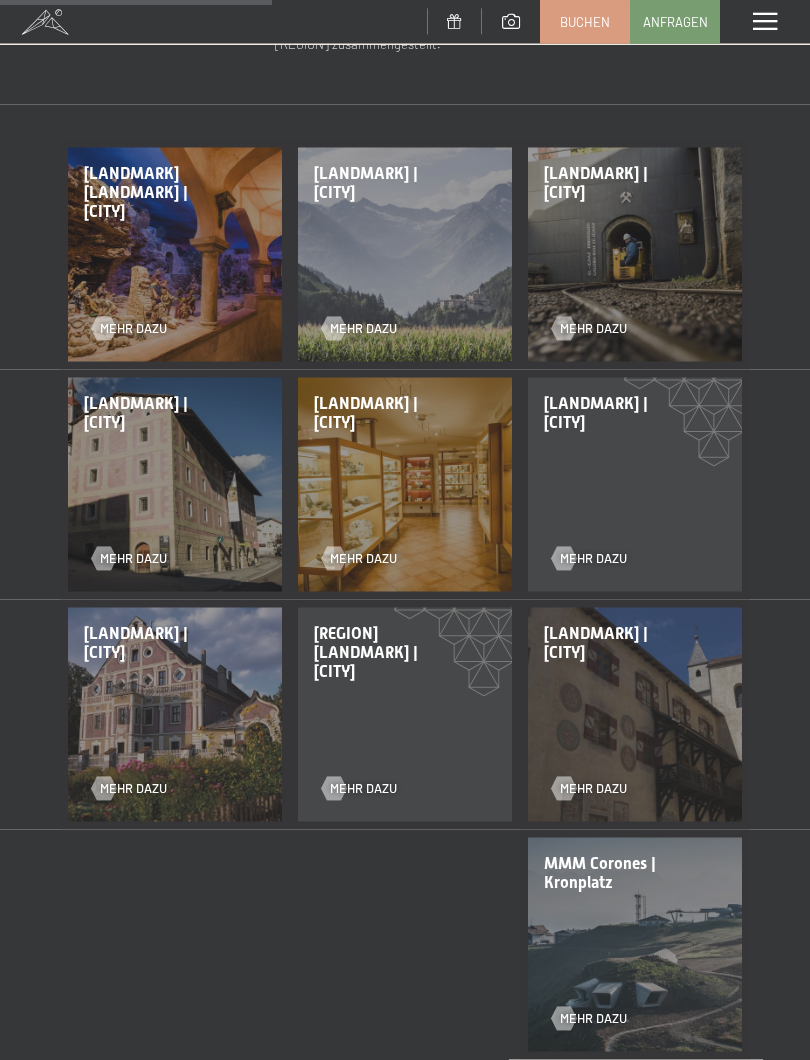 scroll, scrollTop: 836, scrollLeft: 0, axis: vertical 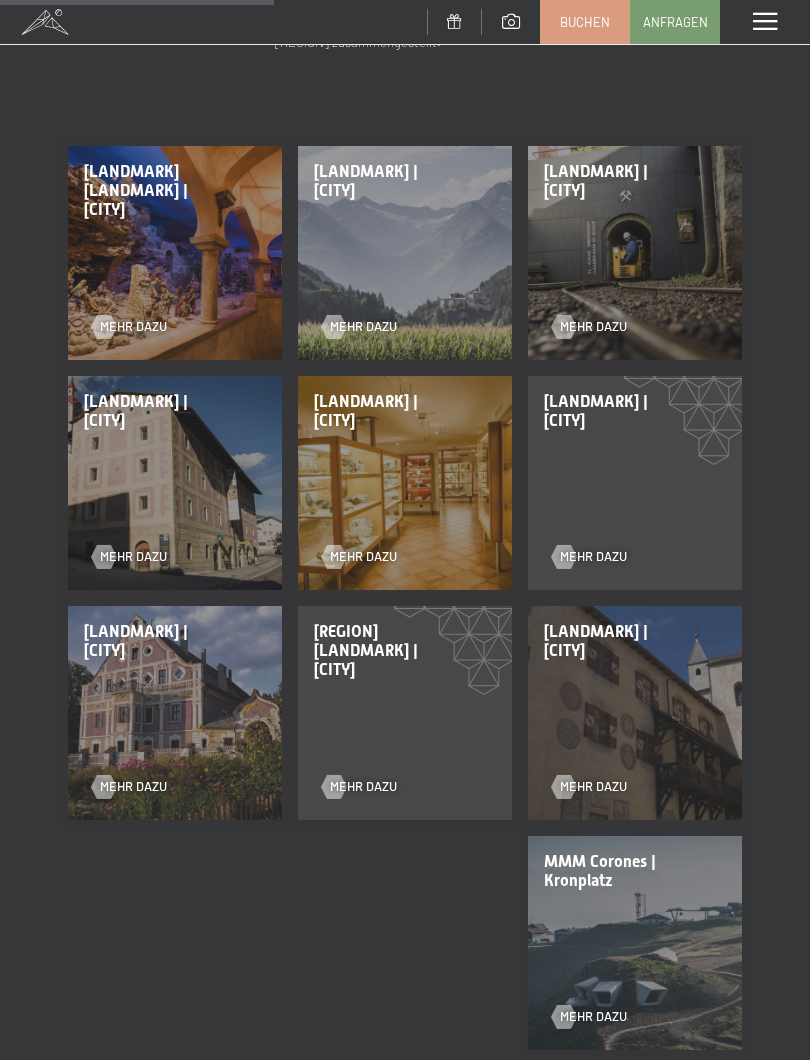 click on "Erdpyramiden | Percha               Mehr dazu" at bounding box center [635, 483] 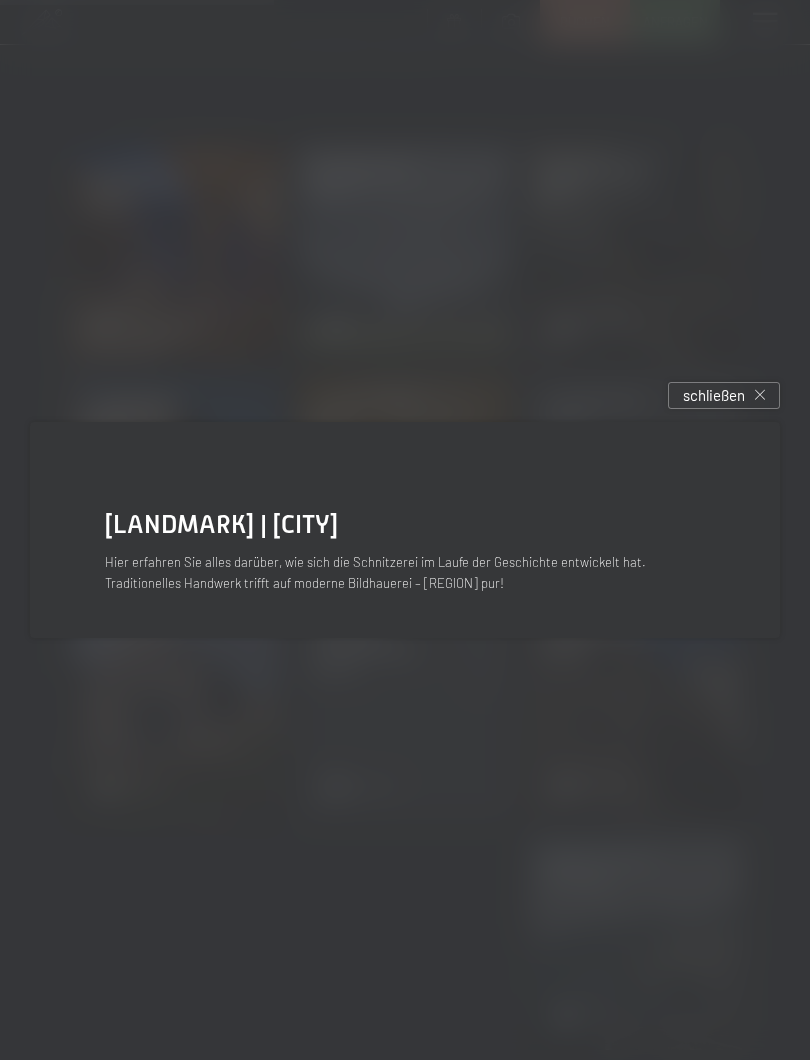 click on "schließen" at bounding box center [714, 395] 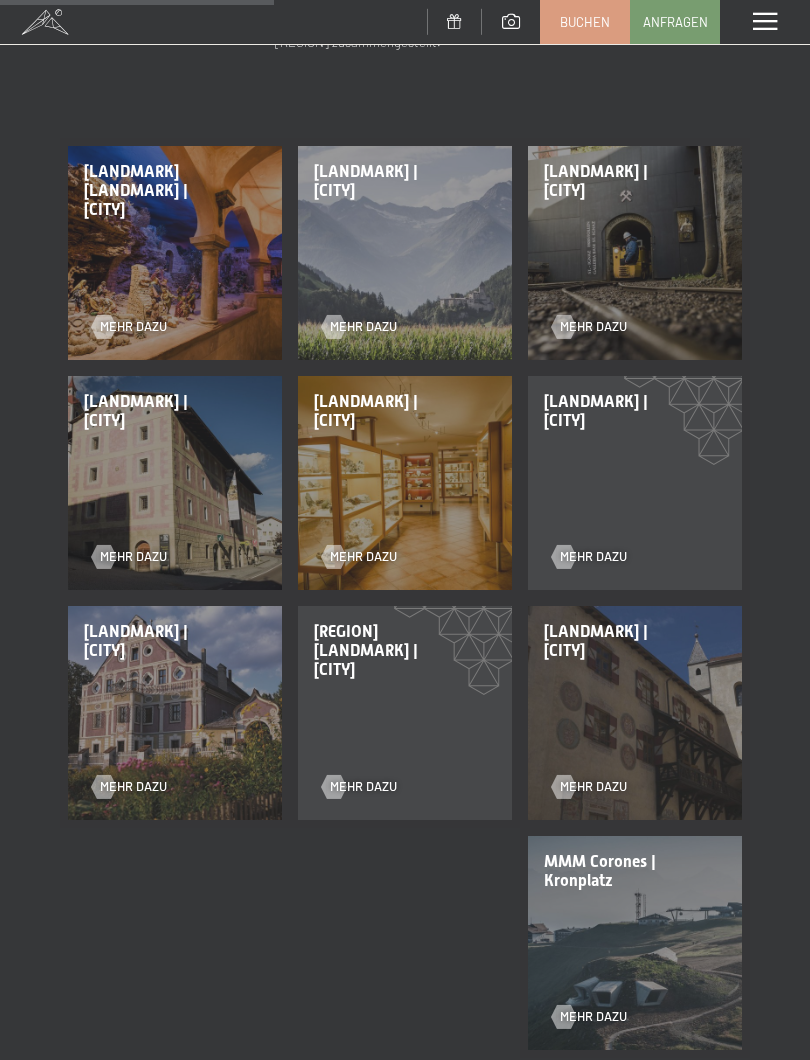 click on "Mehr dazu" at bounding box center (593, 1017) 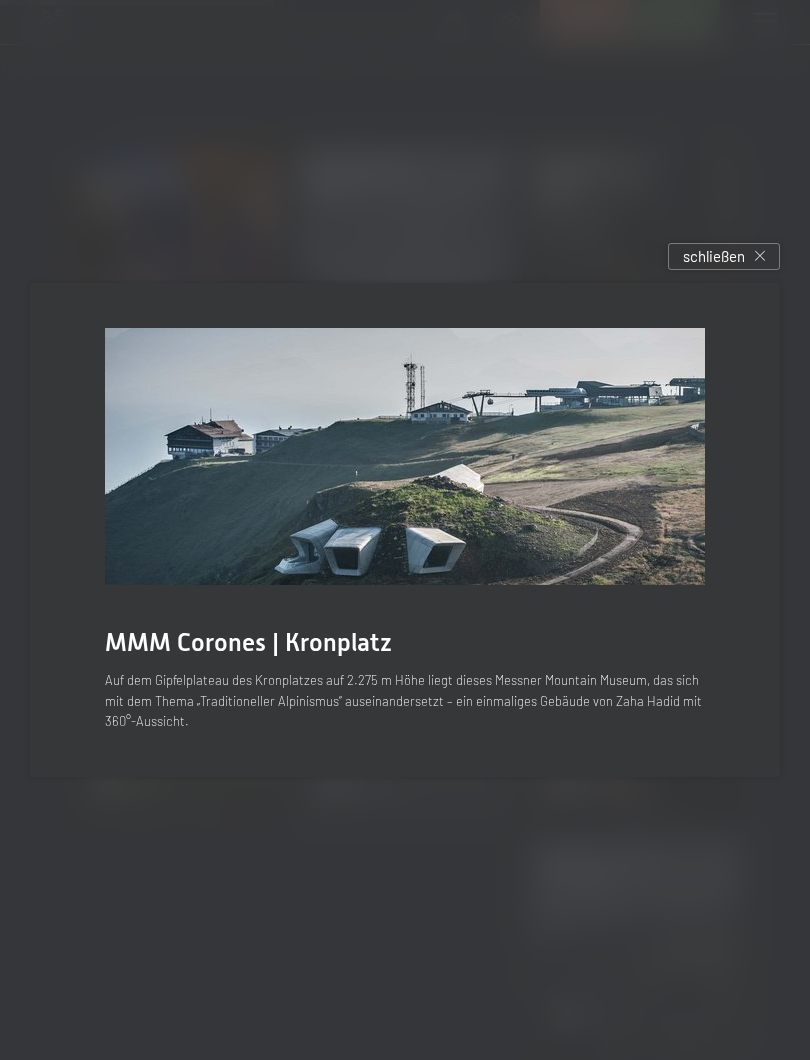 click on "schließen" at bounding box center [714, 256] 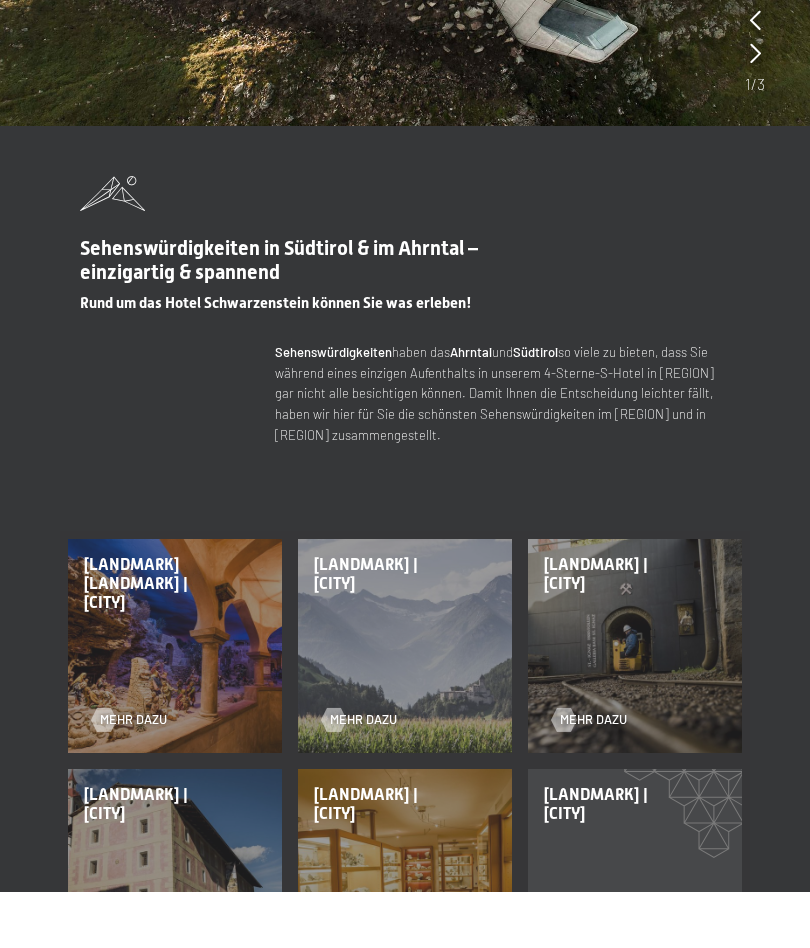 scroll, scrollTop: 443, scrollLeft: 0, axis: vertical 